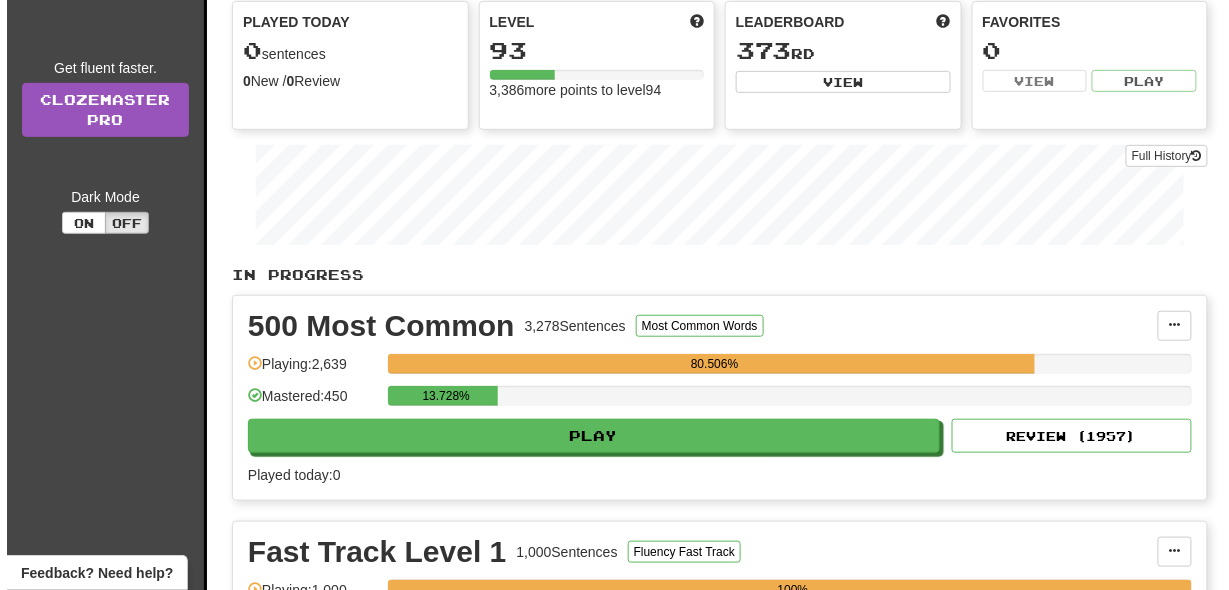 scroll, scrollTop: 218, scrollLeft: 0, axis: vertical 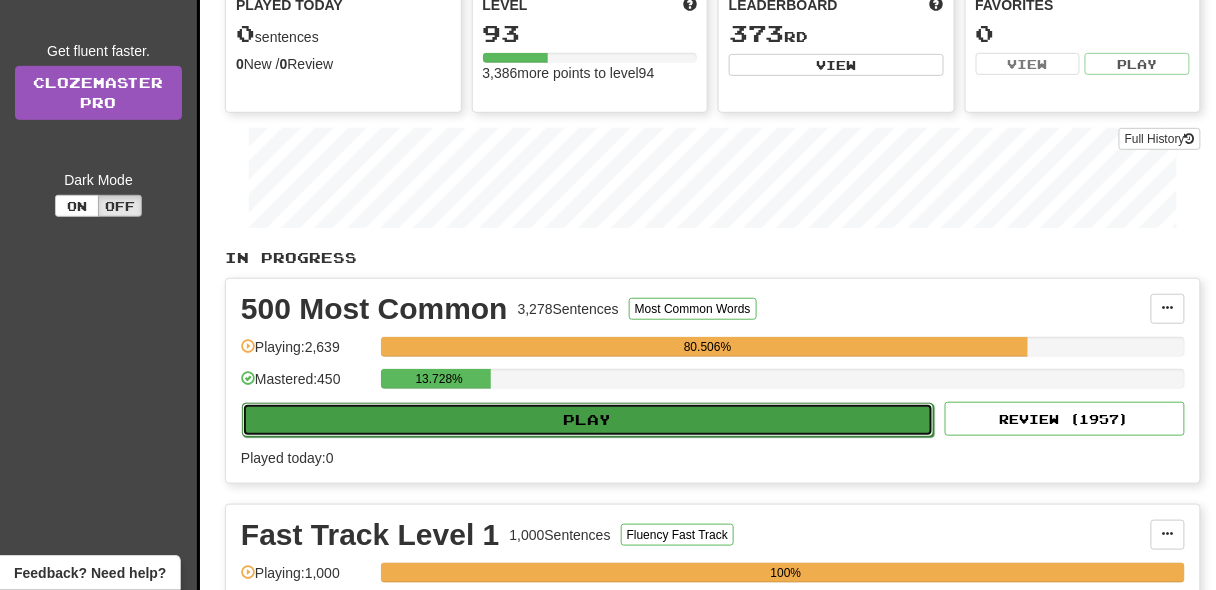 click on "Play" at bounding box center [588, 420] 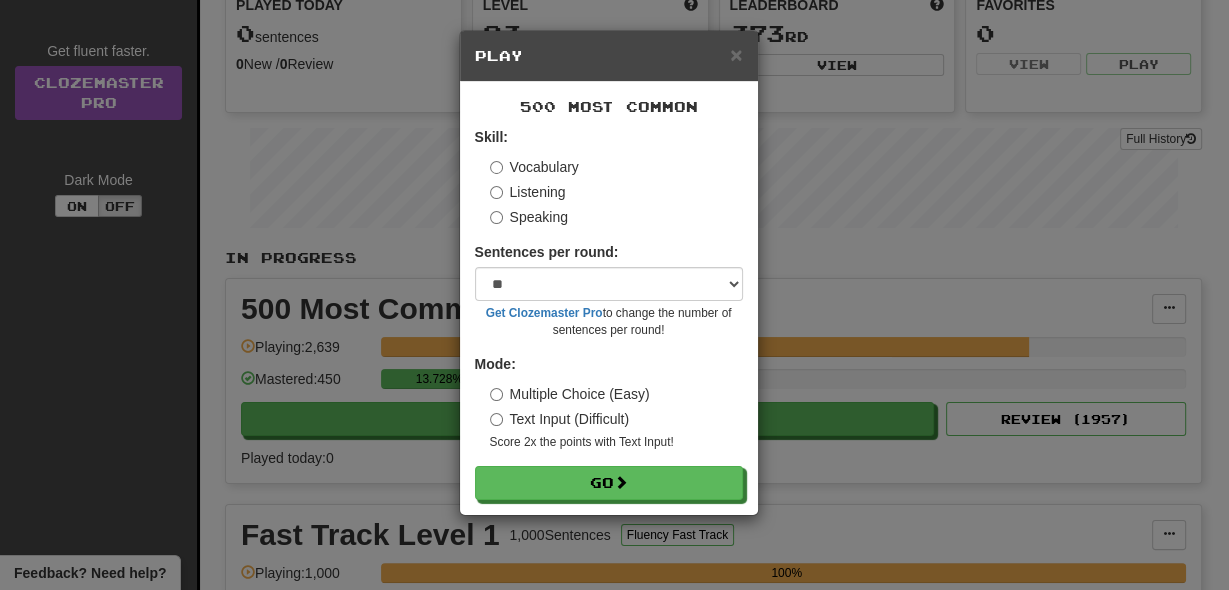 click on "Text Input (Difficult)" at bounding box center (560, 419) 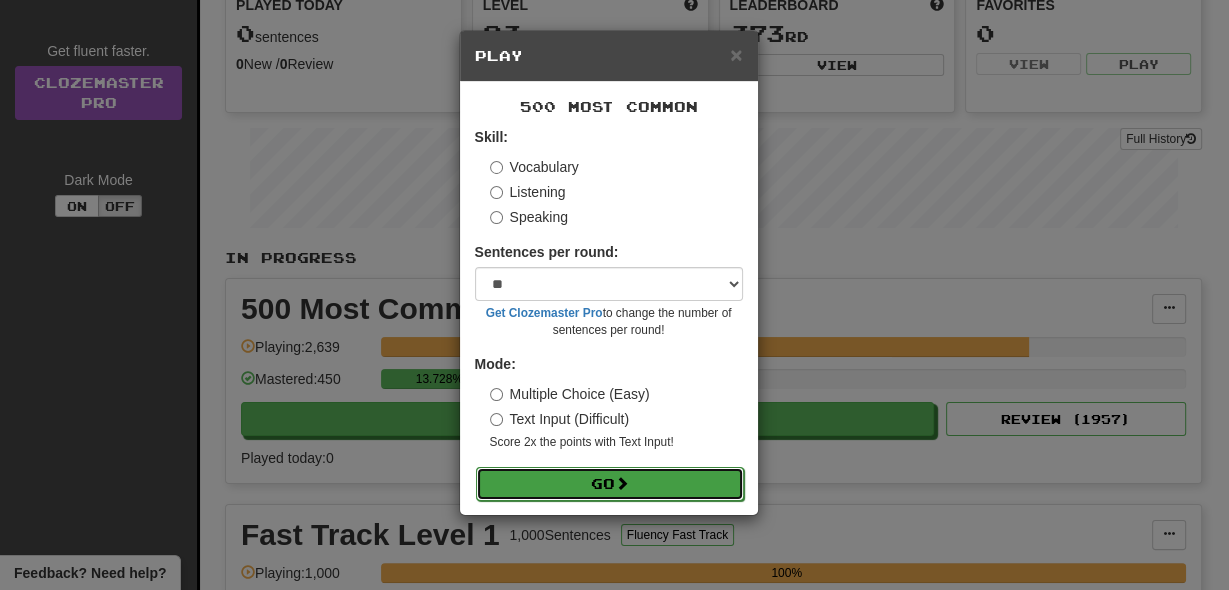 click on "Go" at bounding box center (610, 484) 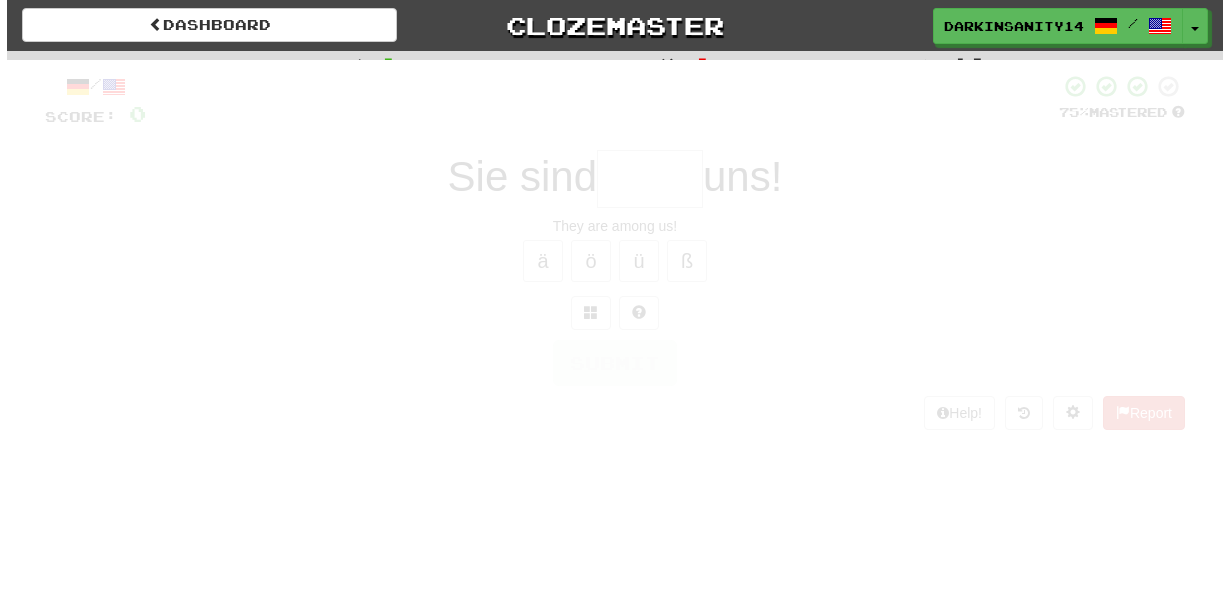 scroll, scrollTop: 0, scrollLeft: 0, axis: both 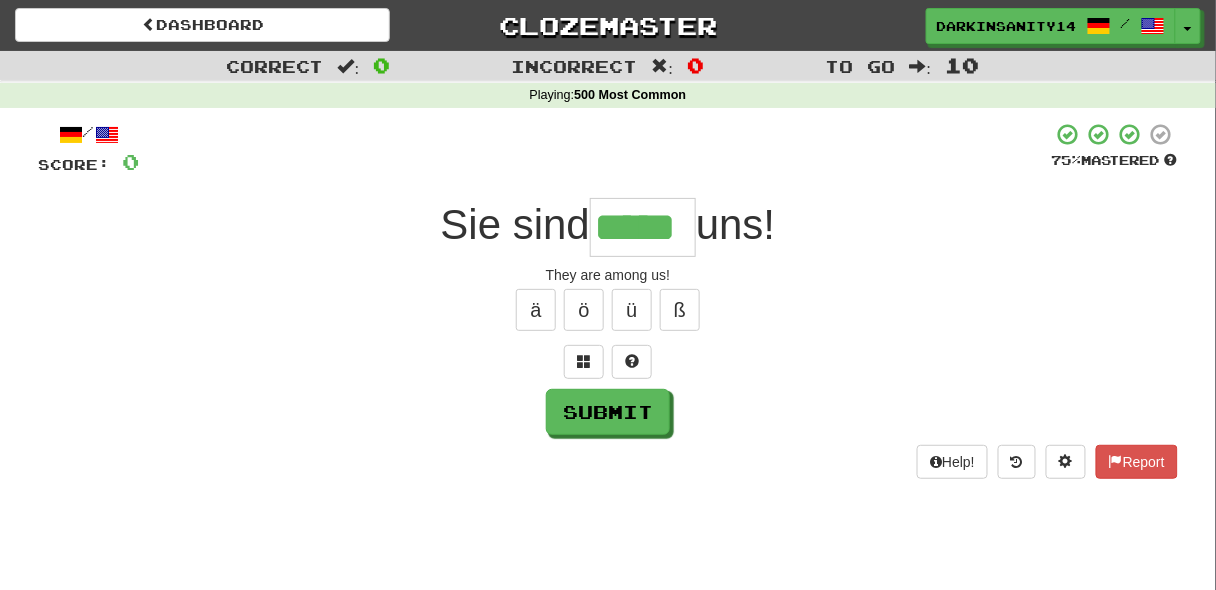 type on "*****" 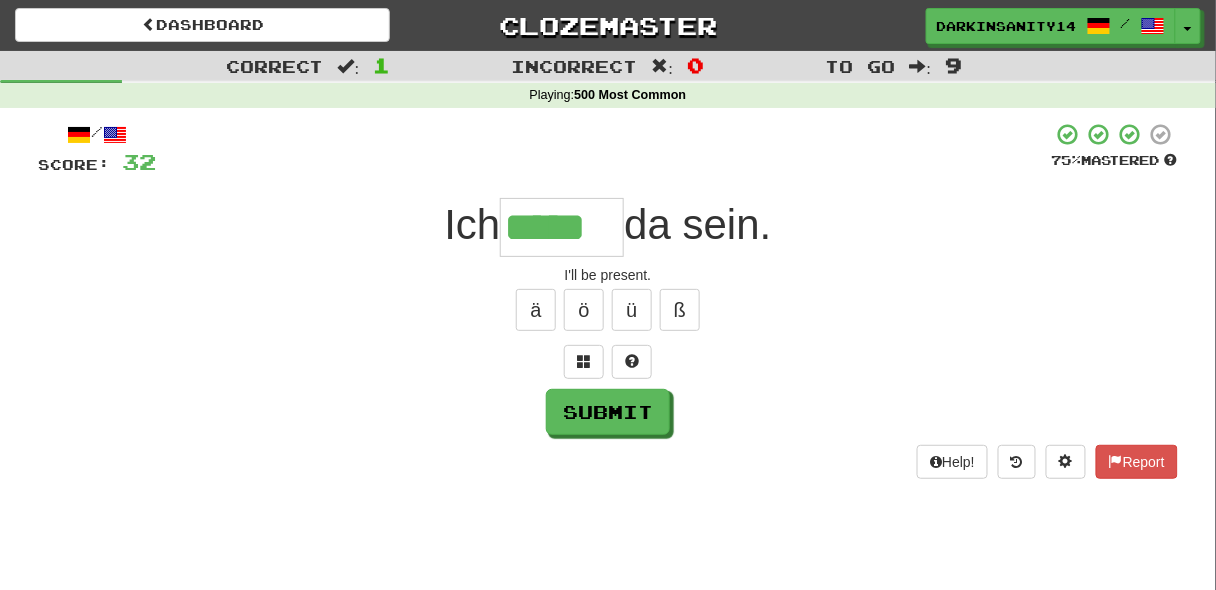 type on "*****" 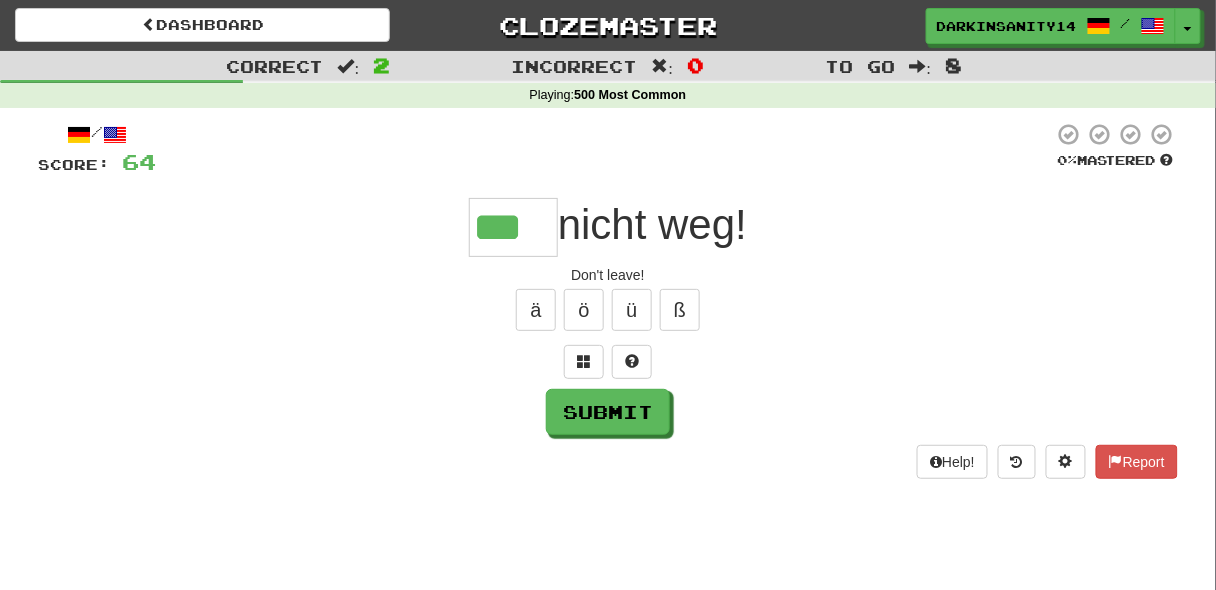 type on "***" 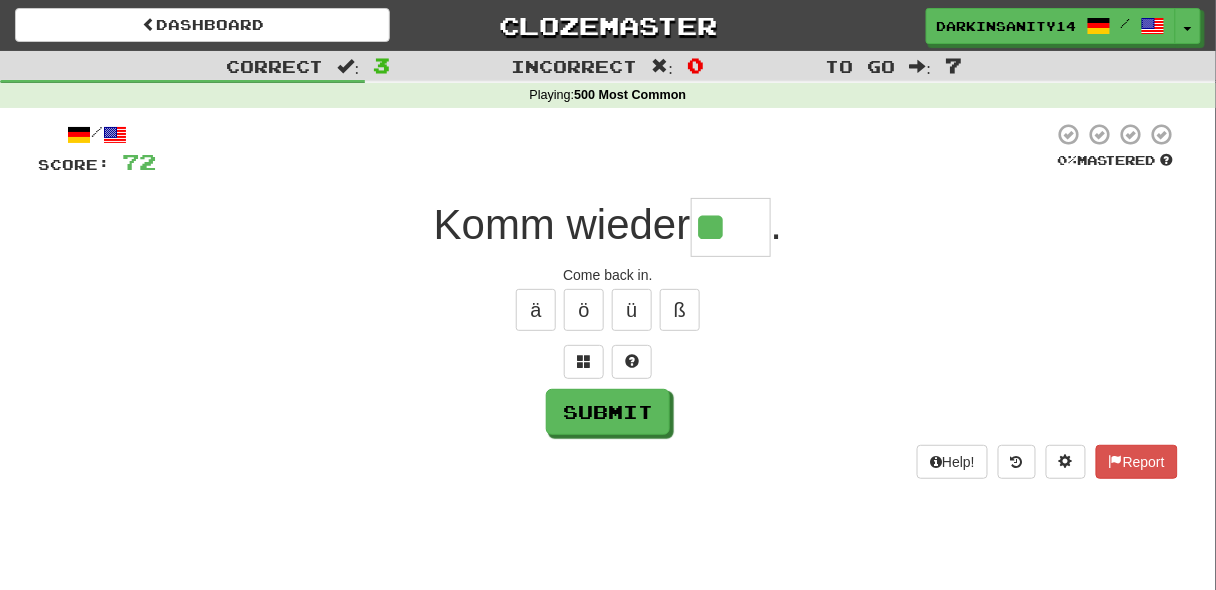 paste on "*" 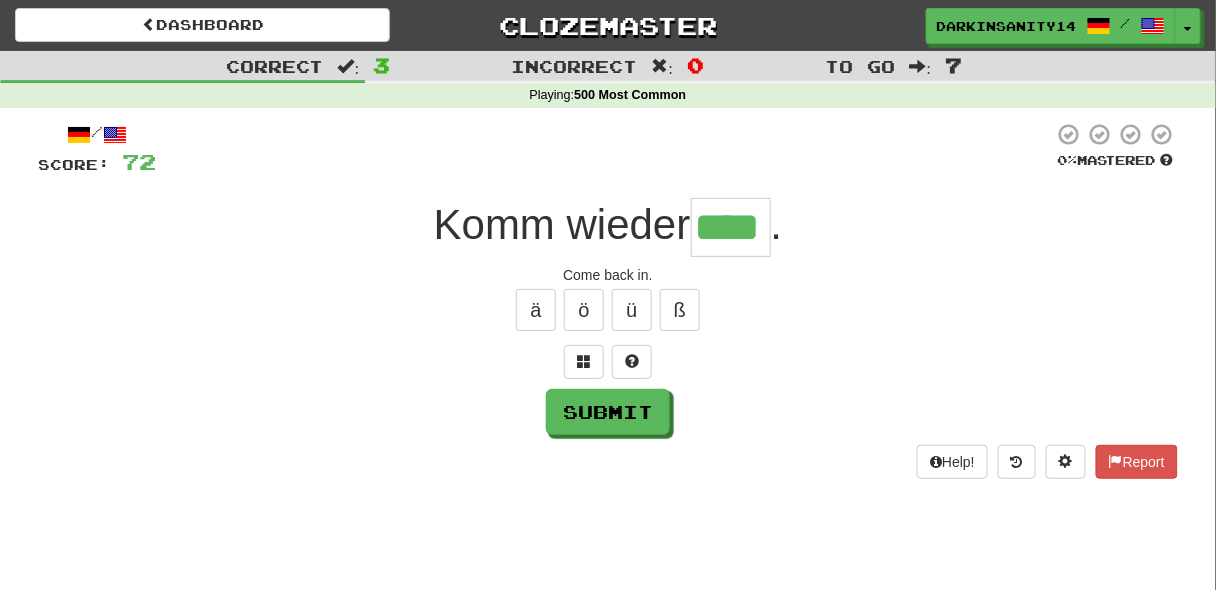 type on "****" 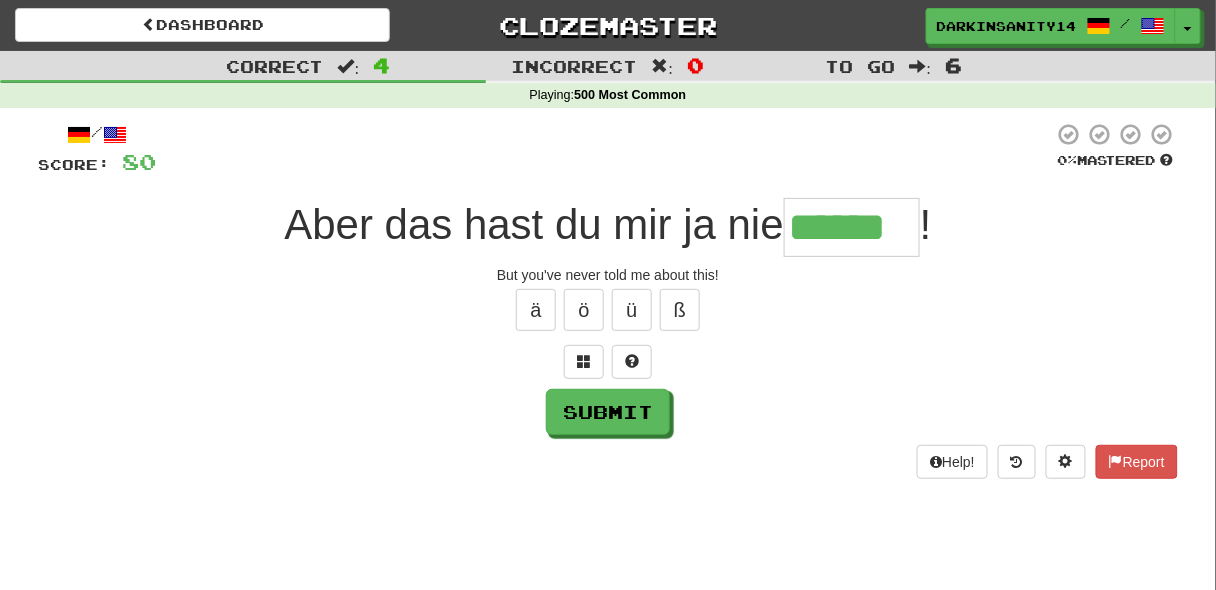 type on "******" 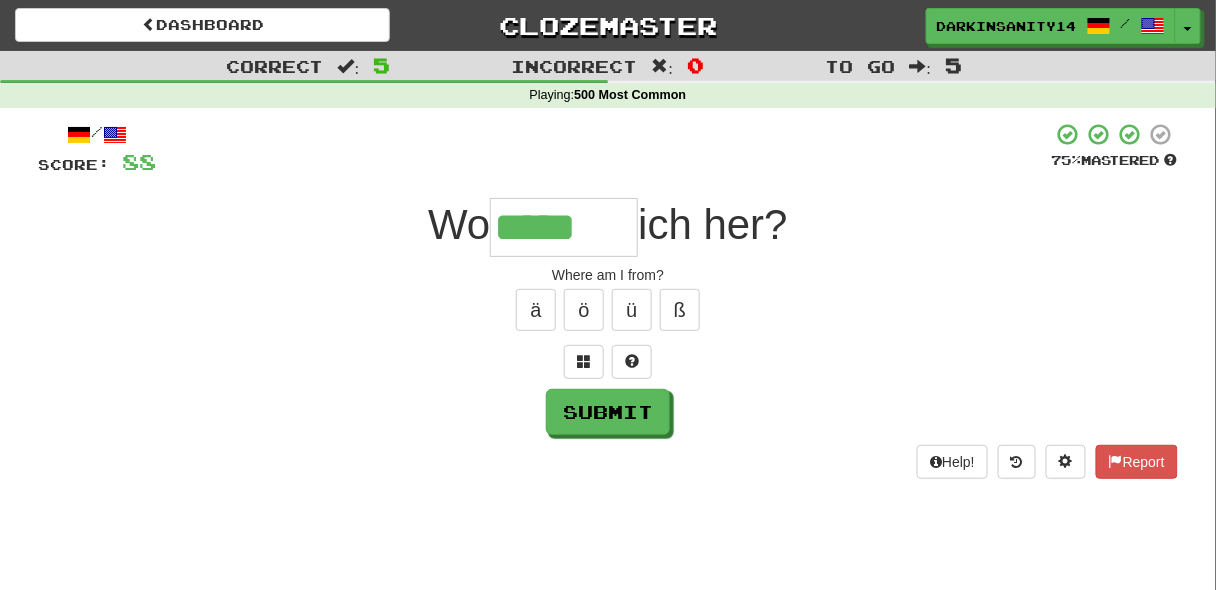 type on "*****" 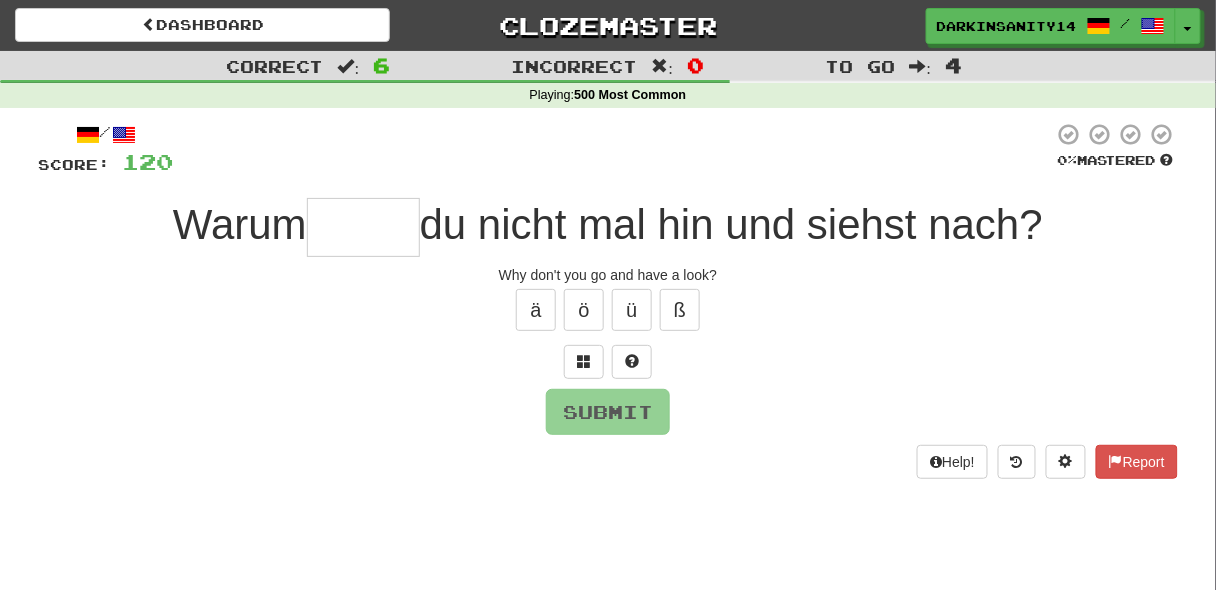 type on "*" 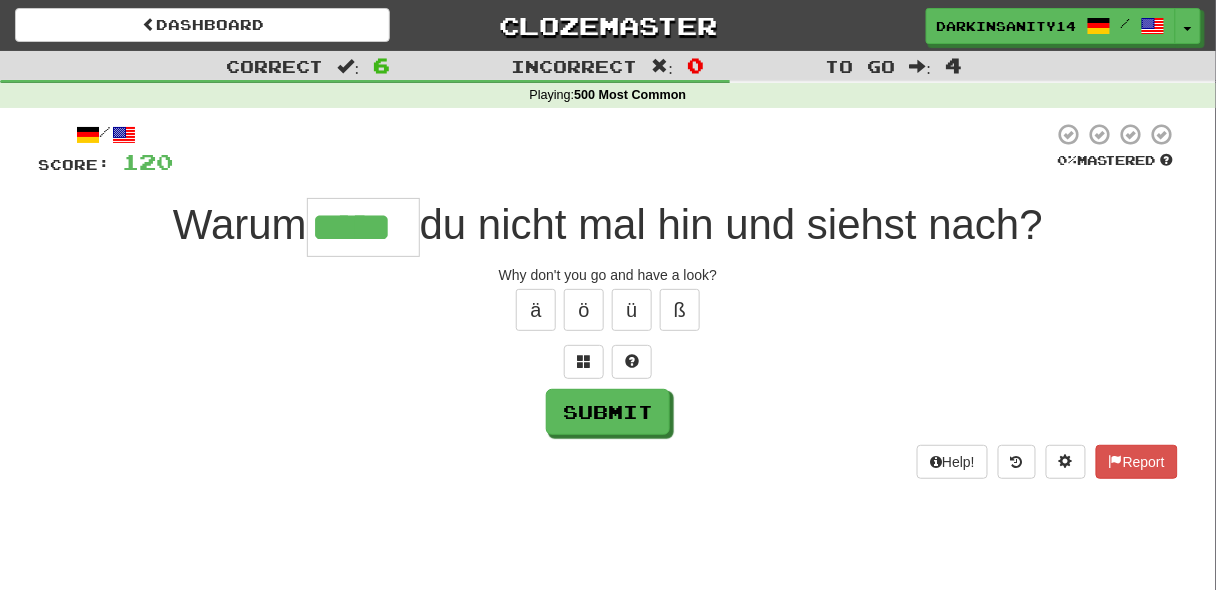 type on "*****" 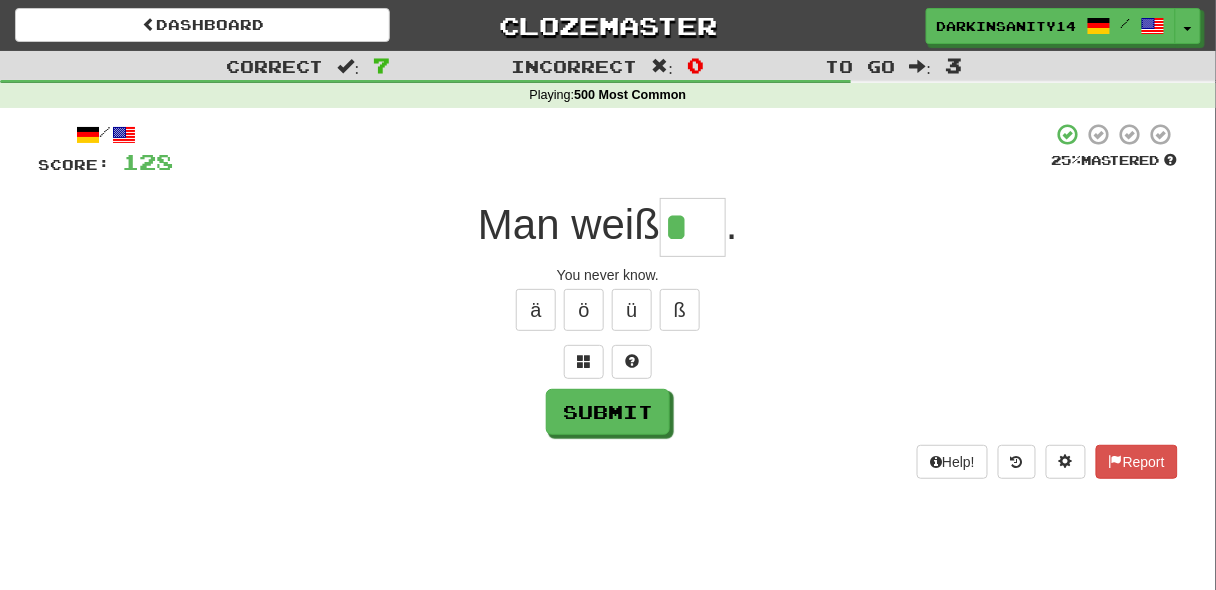 paste on "*" 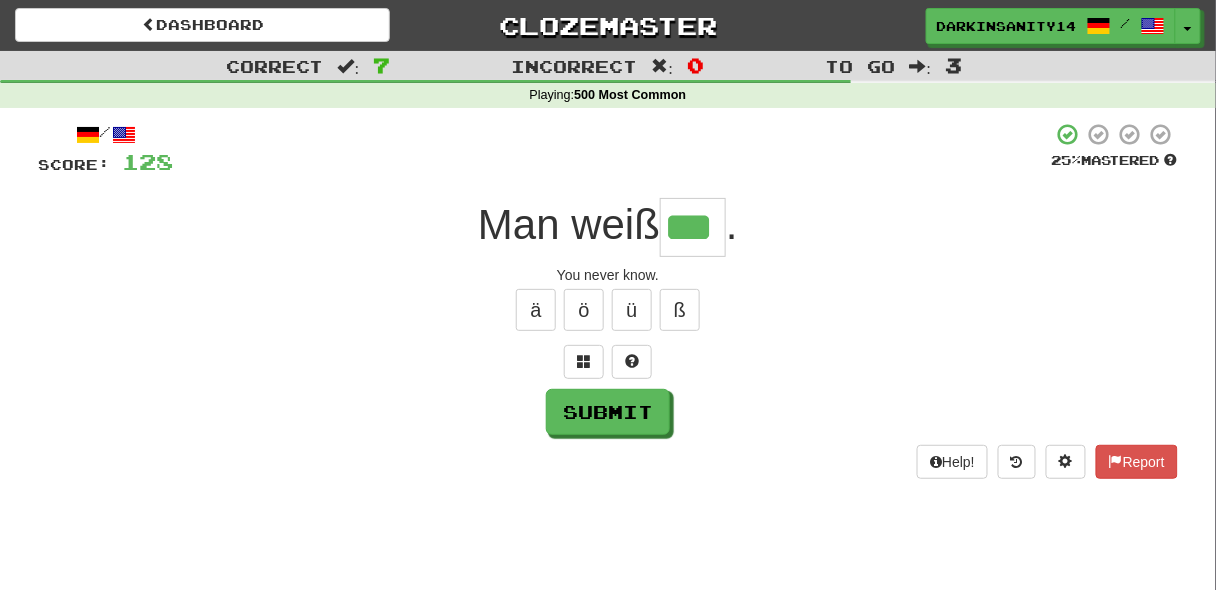 type on "***" 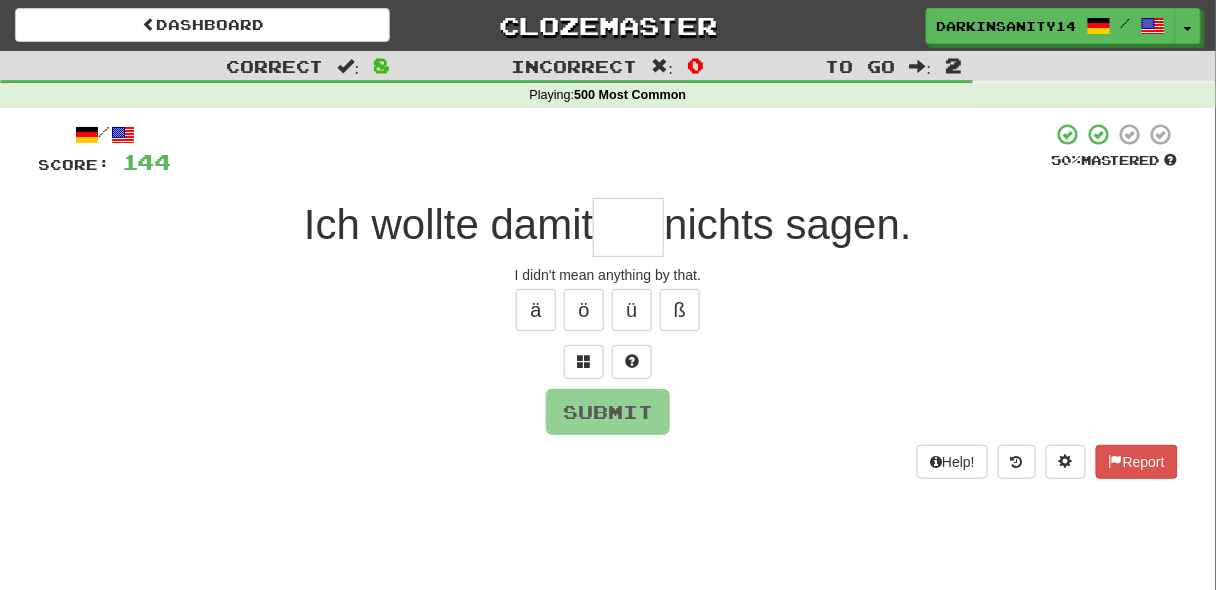 type on "*" 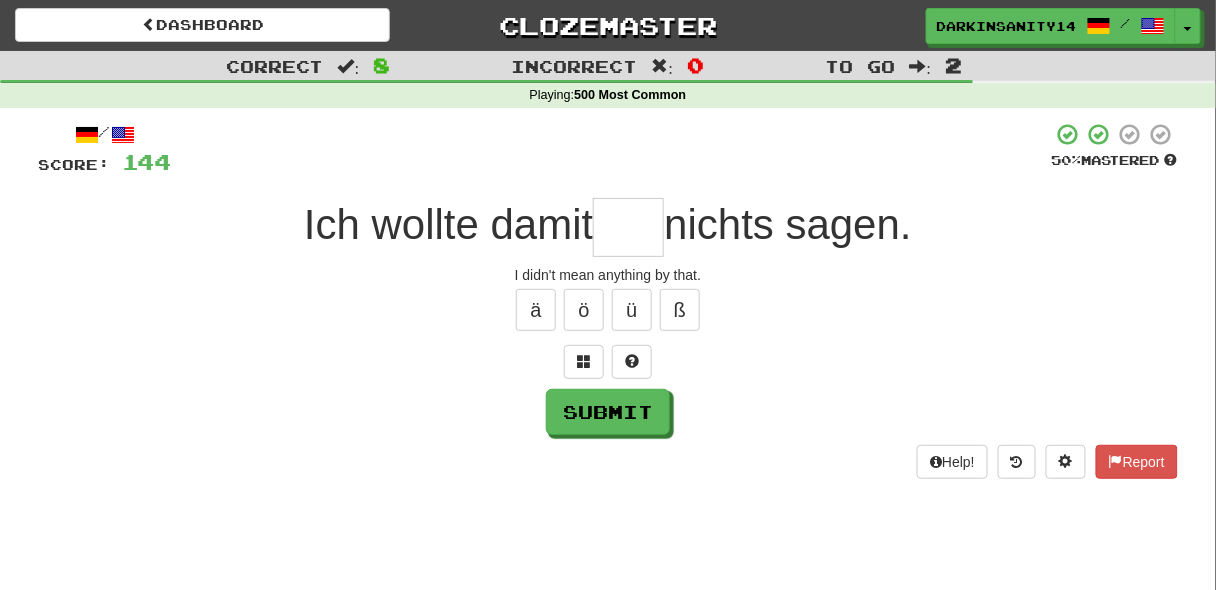 type on "*" 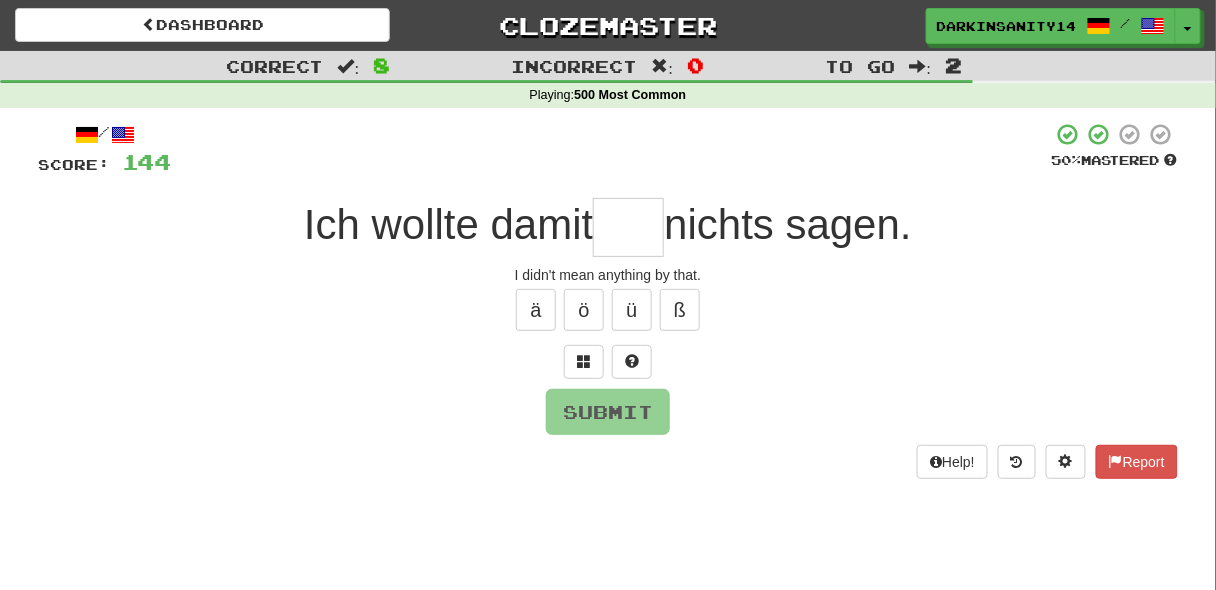 type on "*" 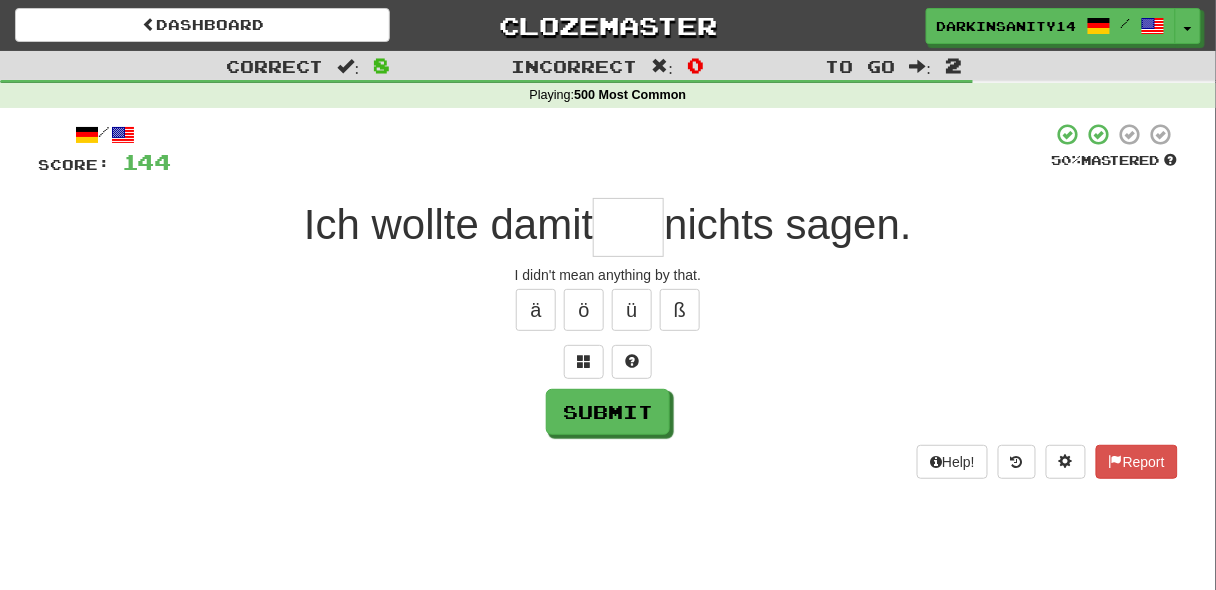 type on "*" 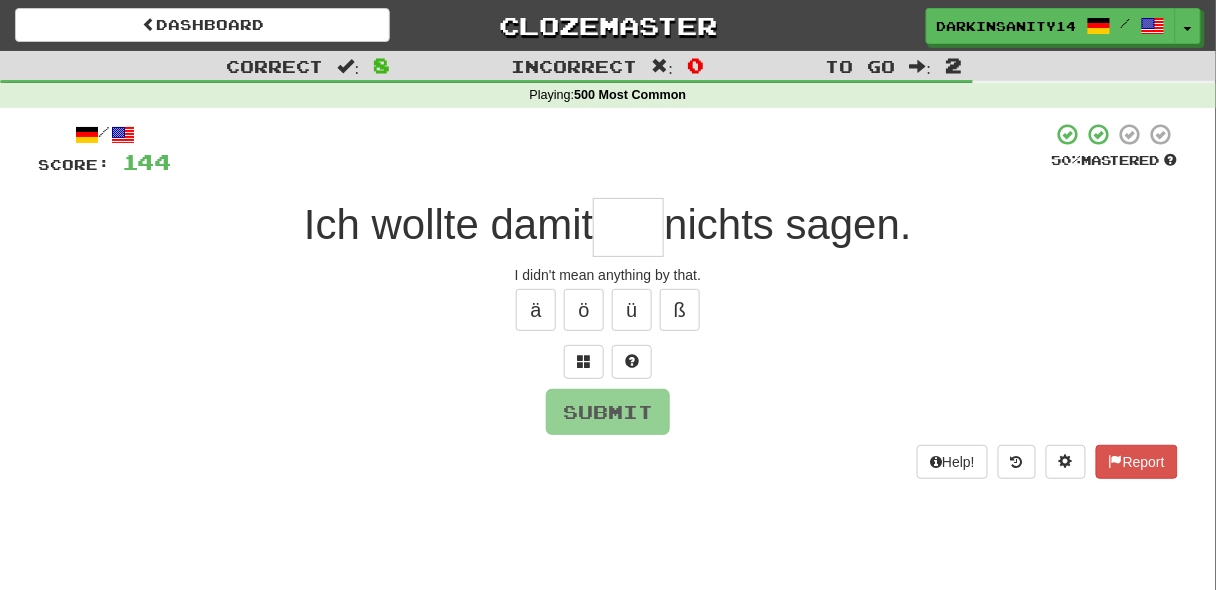 type on "*" 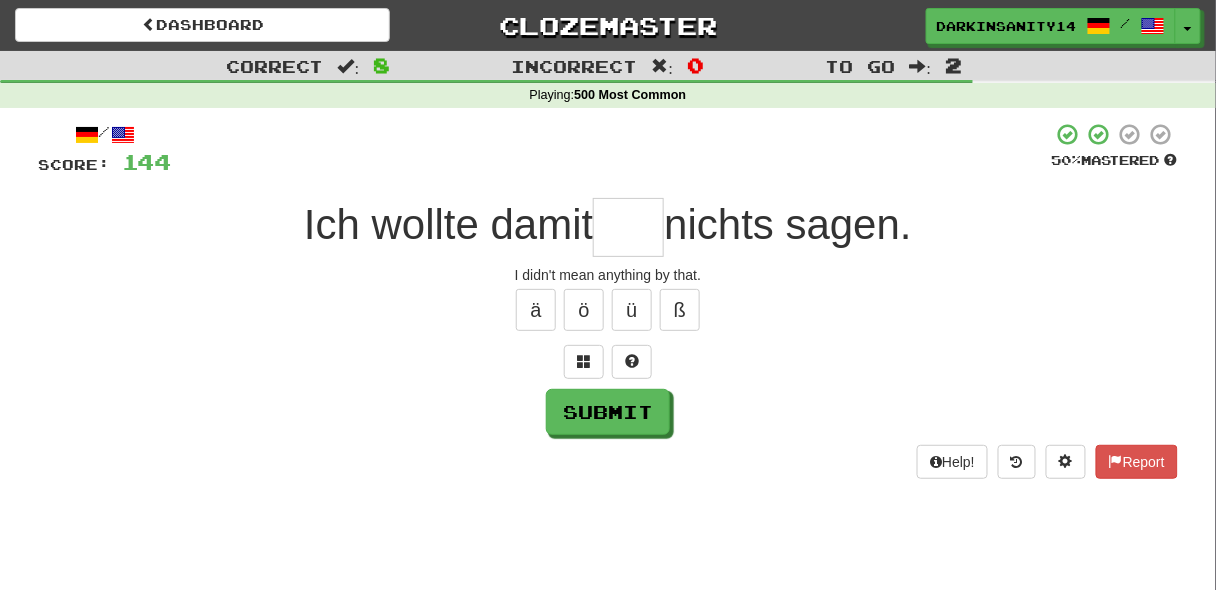 type on "*" 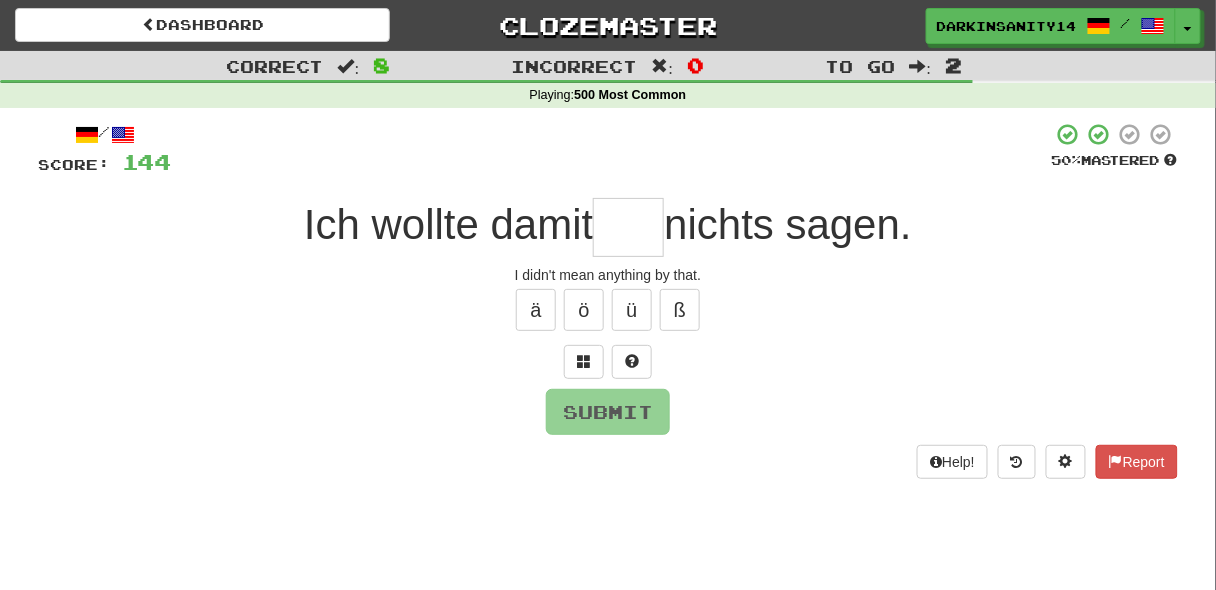 type on "*" 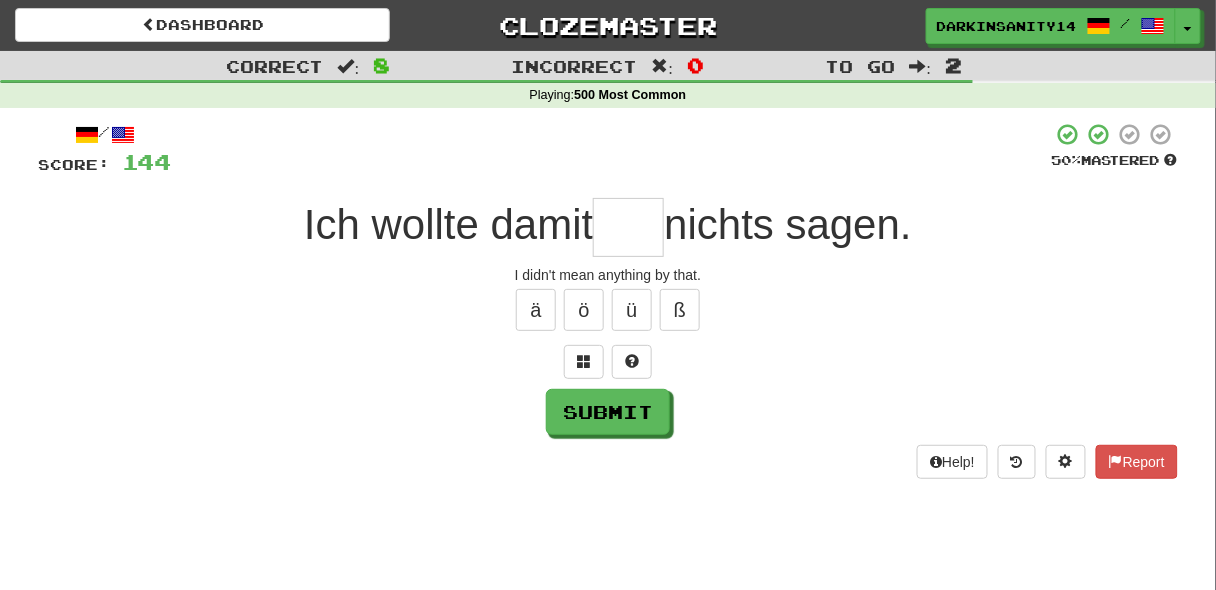 type on "*" 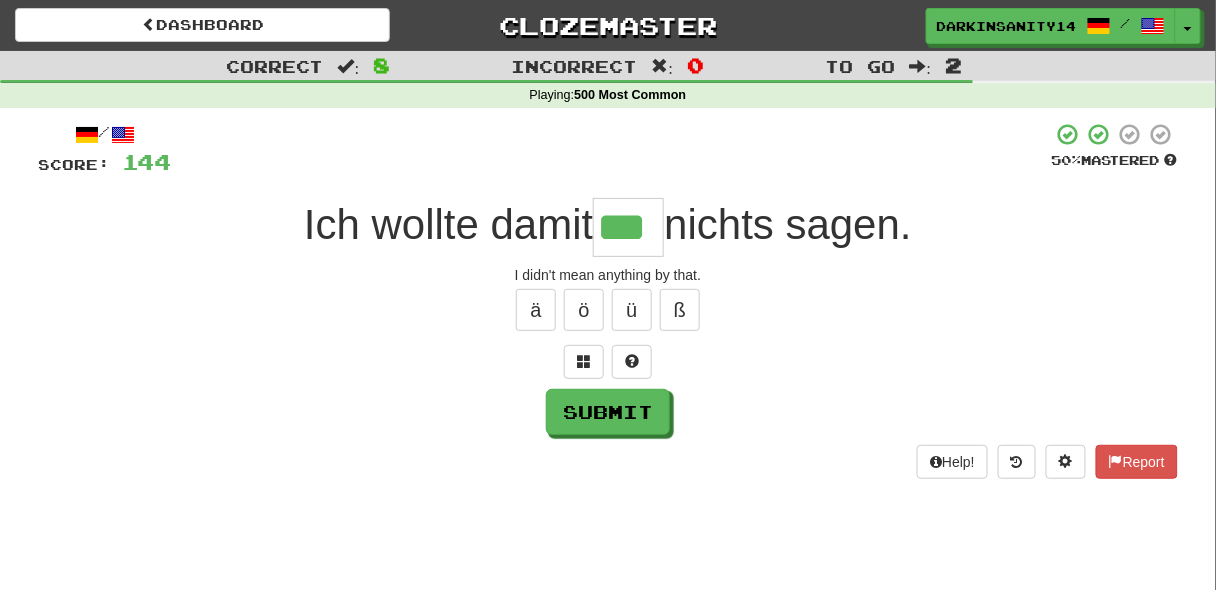 type on "***" 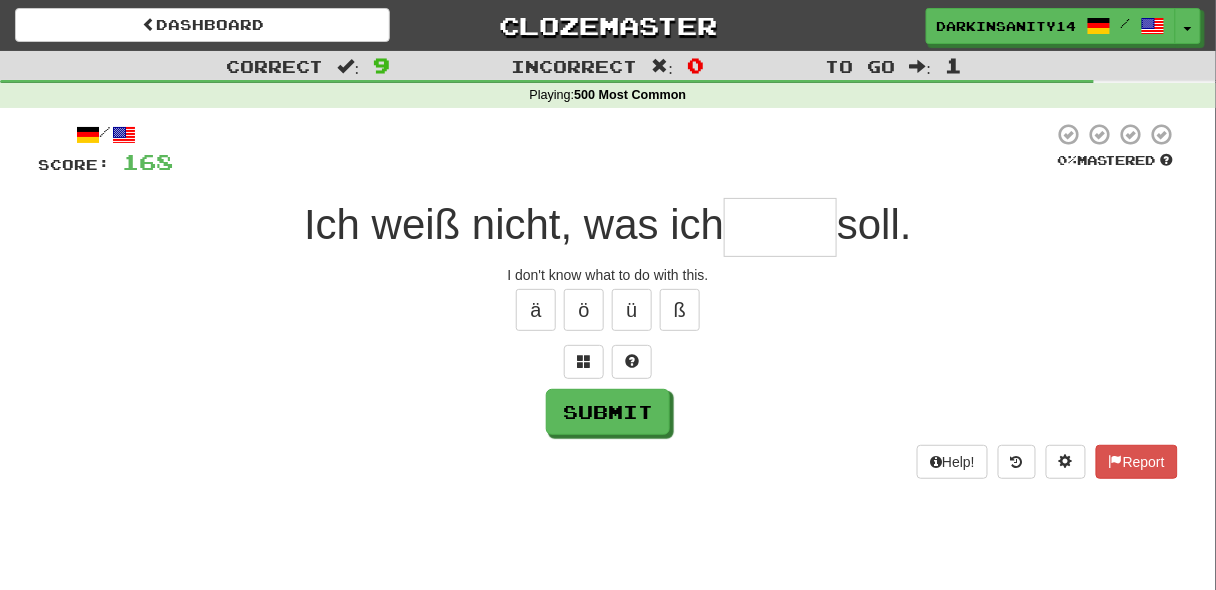 type on "*" 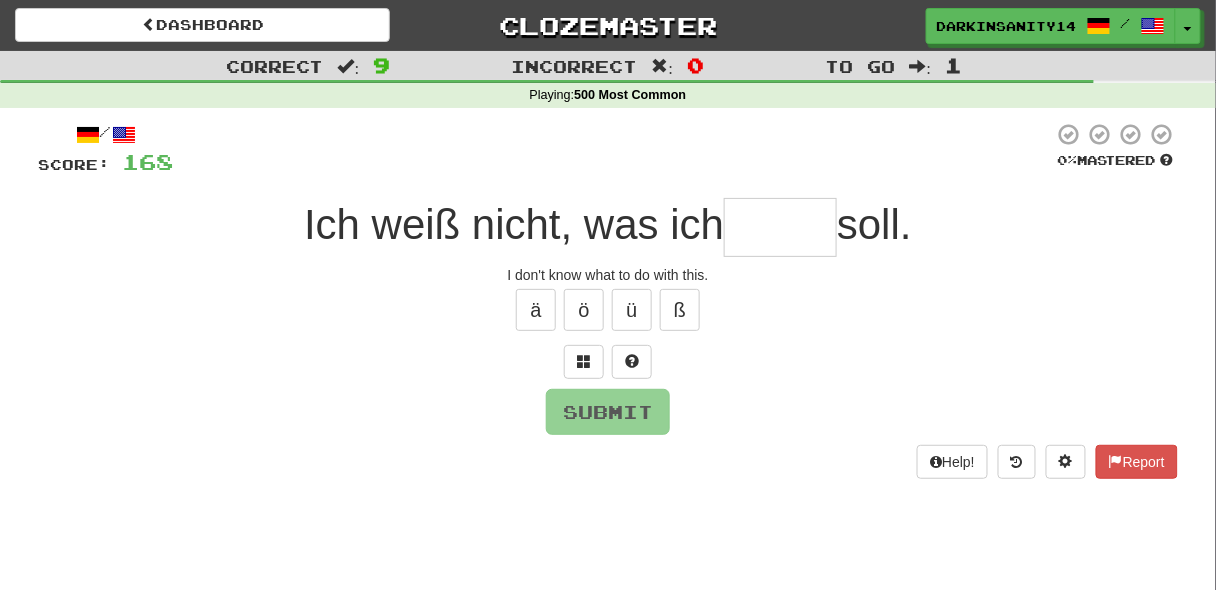 type on "*" 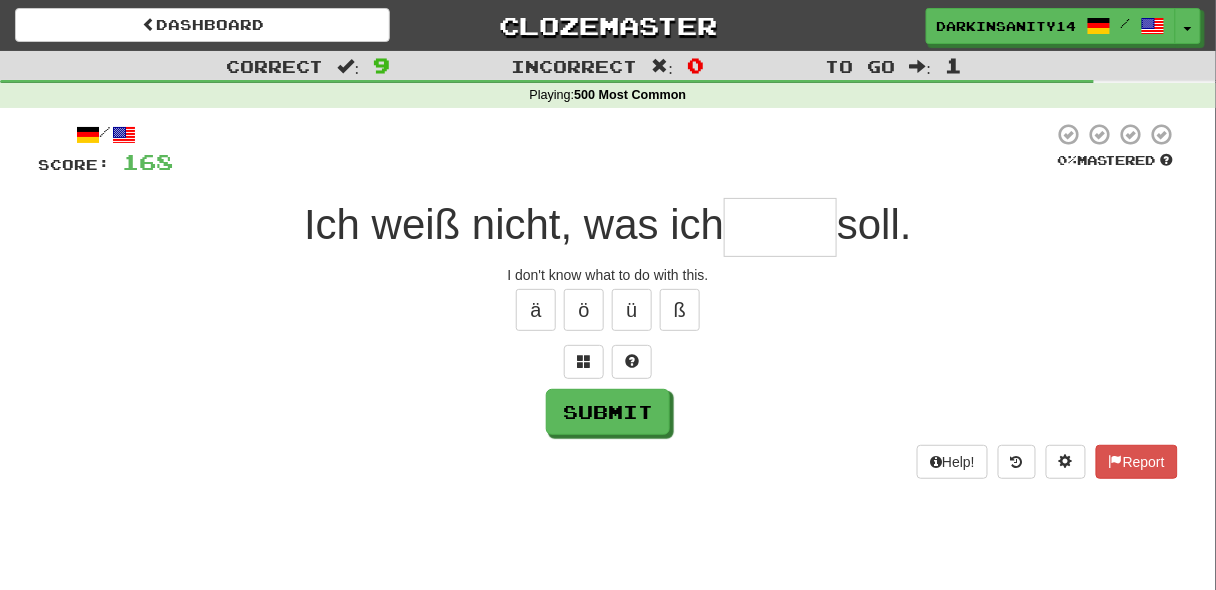 type on "*" 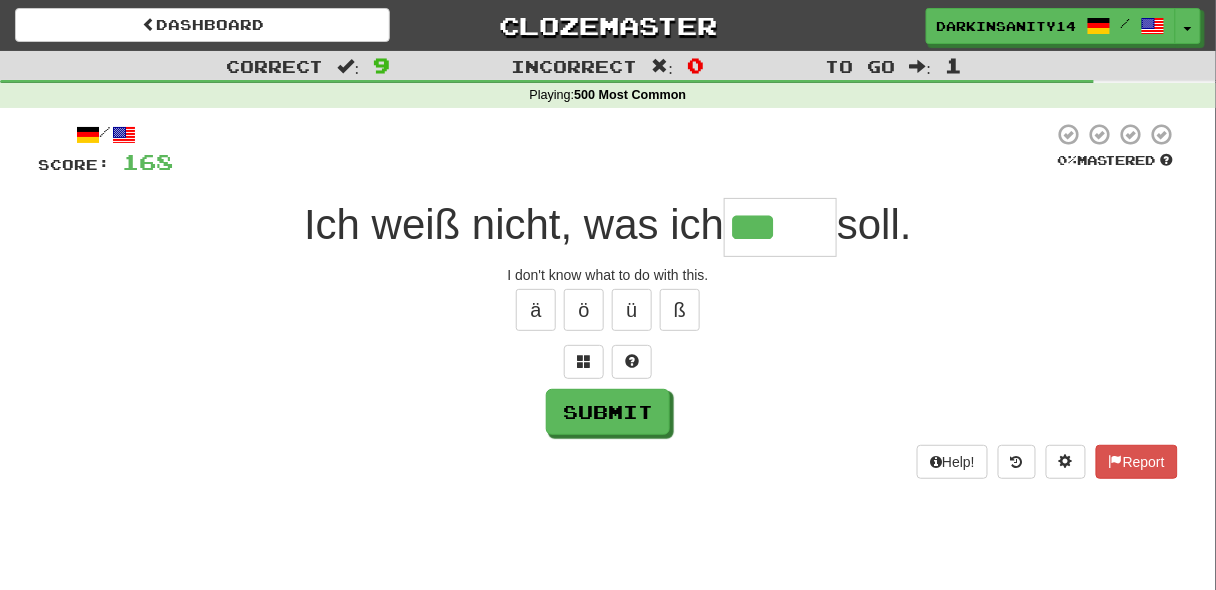 paste on "*" 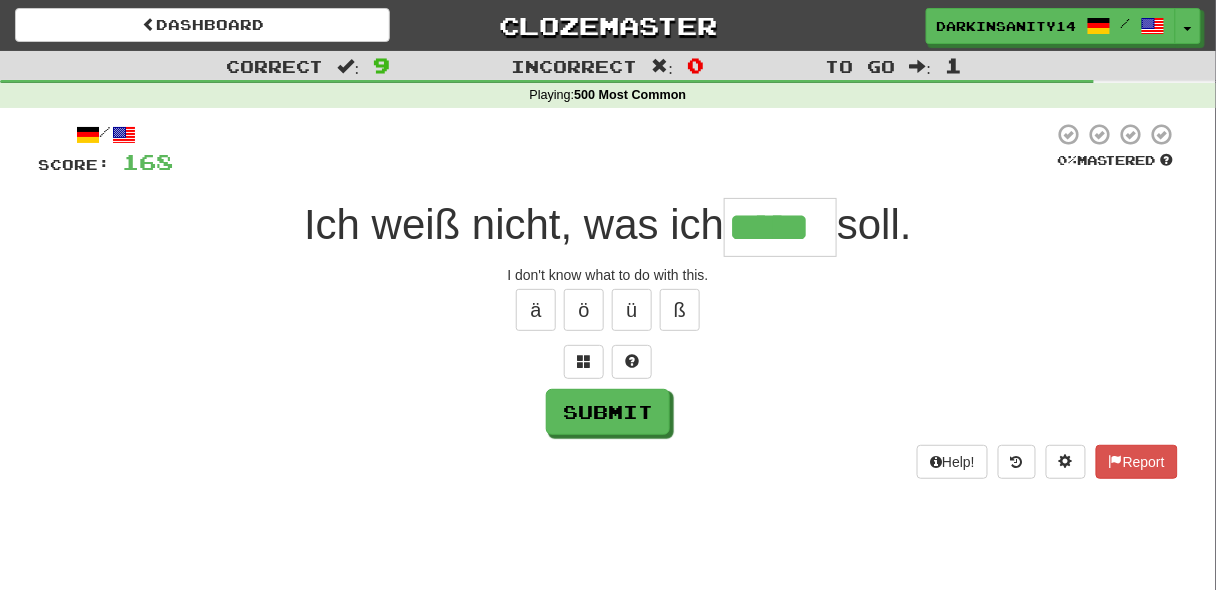 type on "*****" 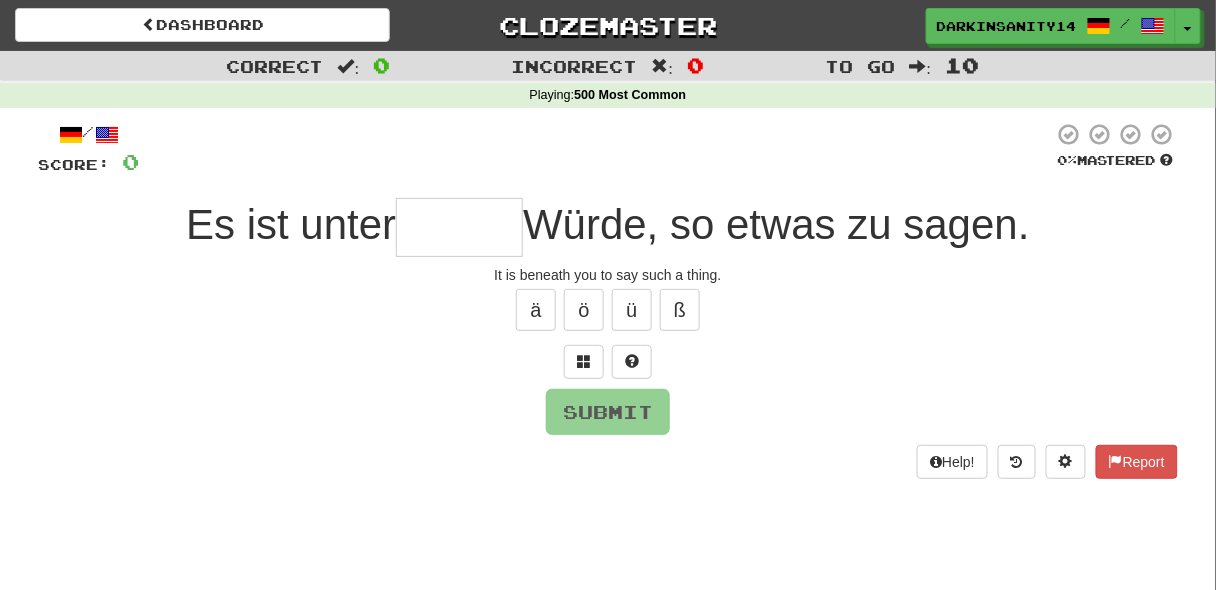 paste on "*" 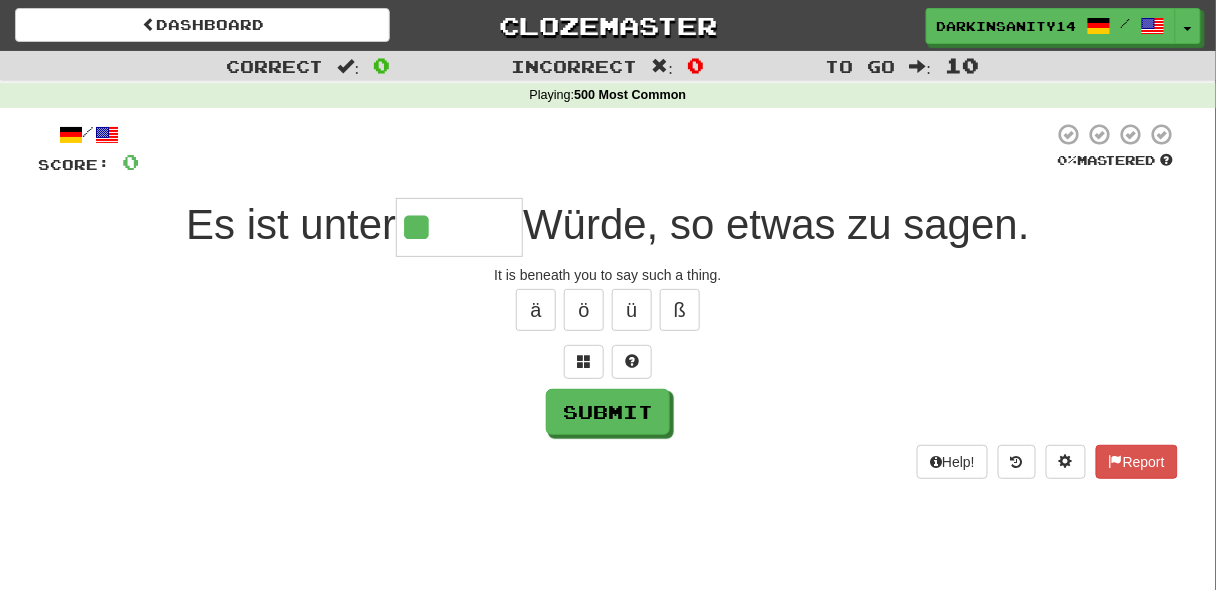 paste on "*" 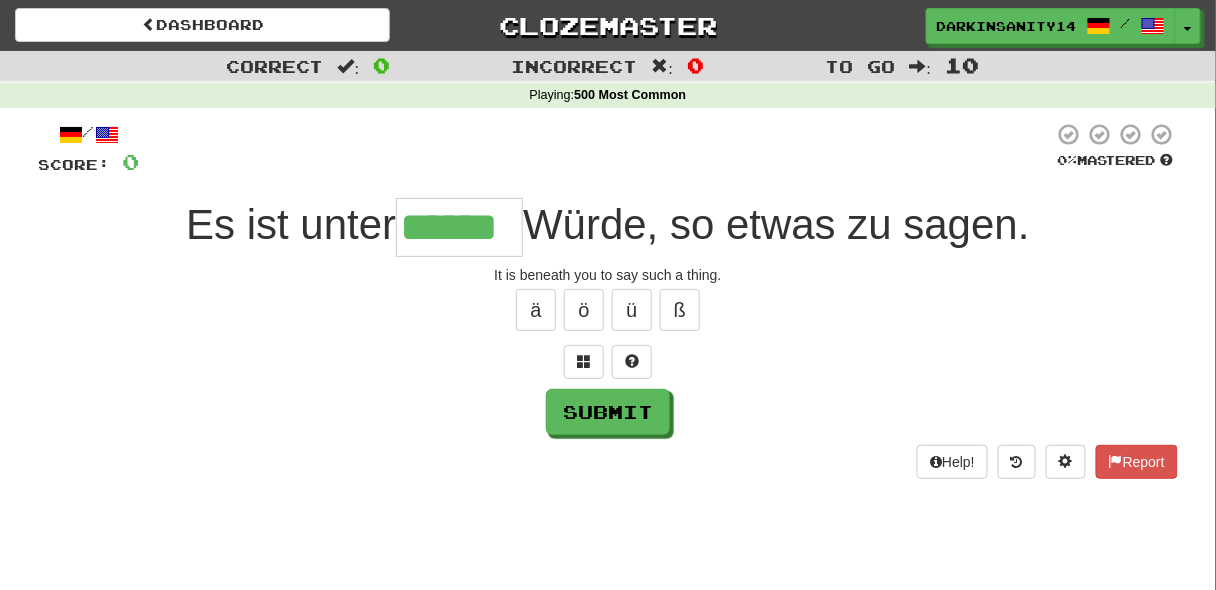 type on "******" 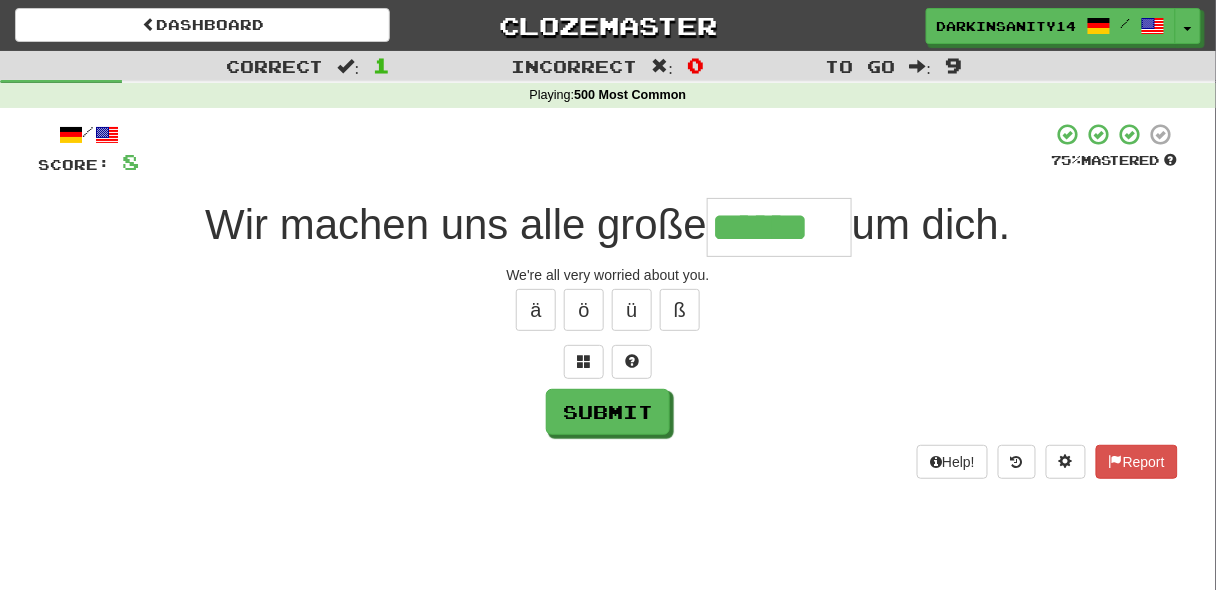 type on "******" 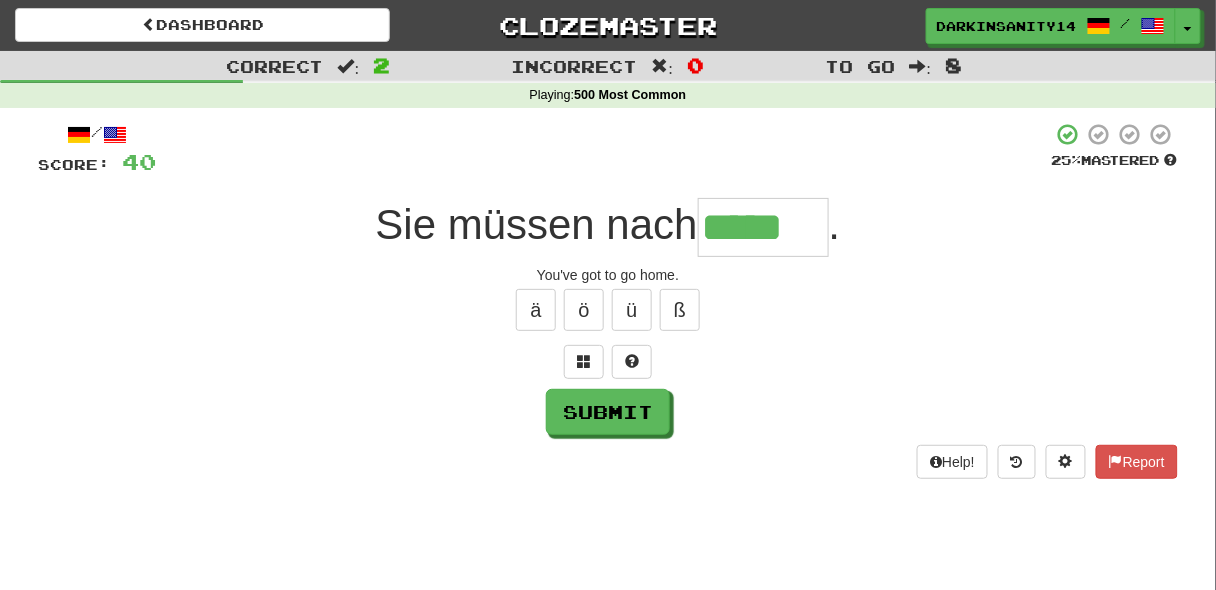 type on "*****" 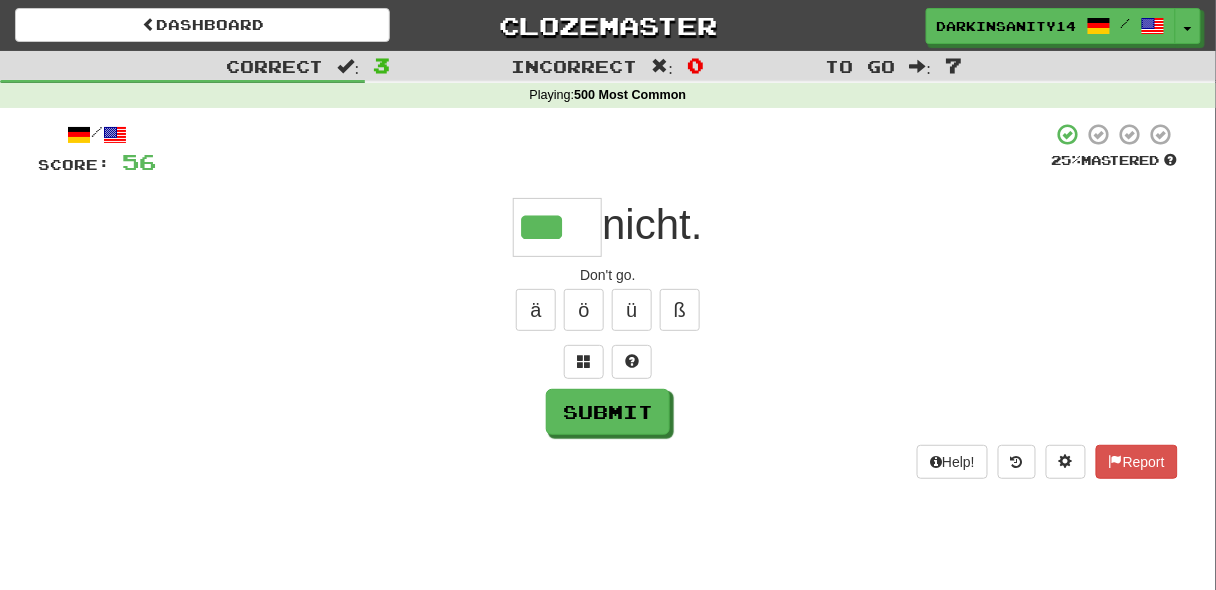 type on "***" 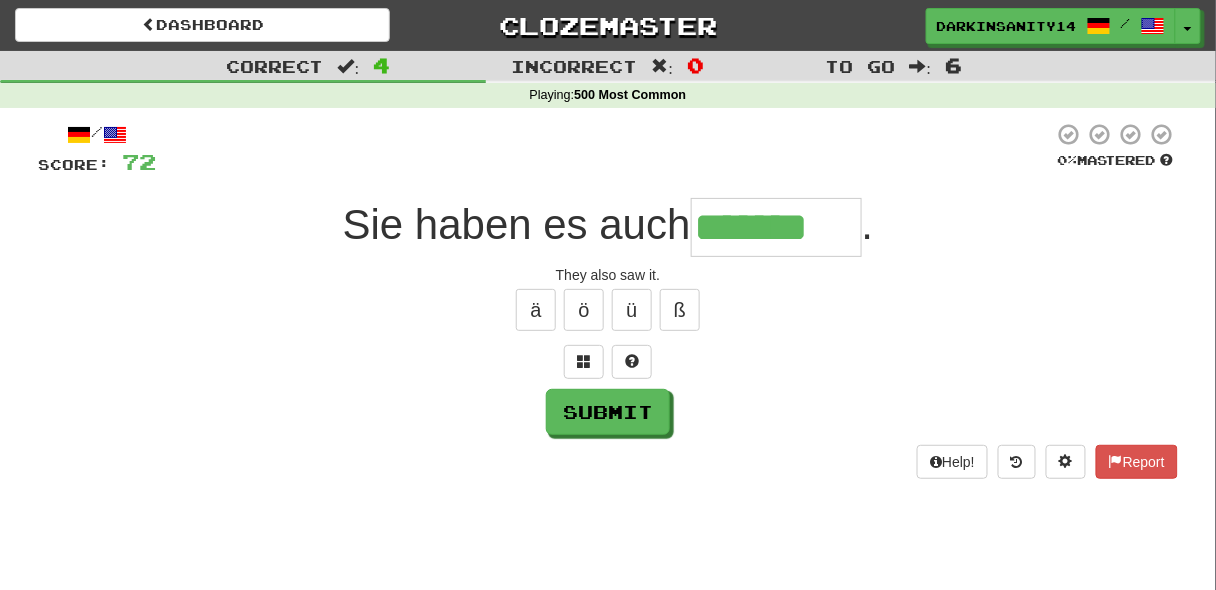 type on "*******" 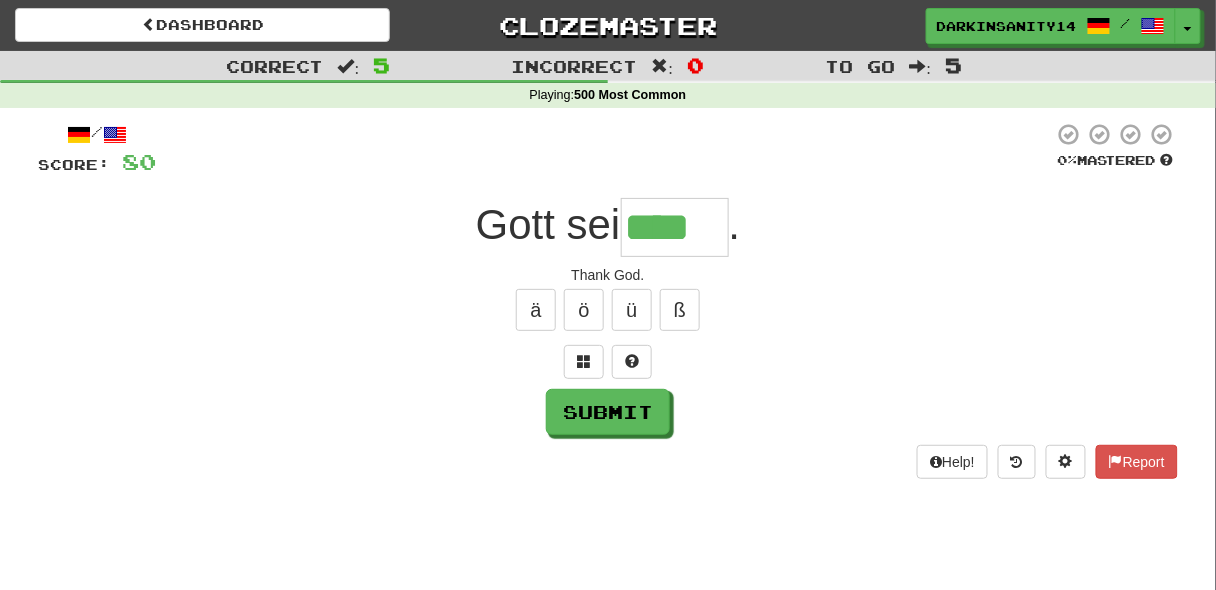type on "****" 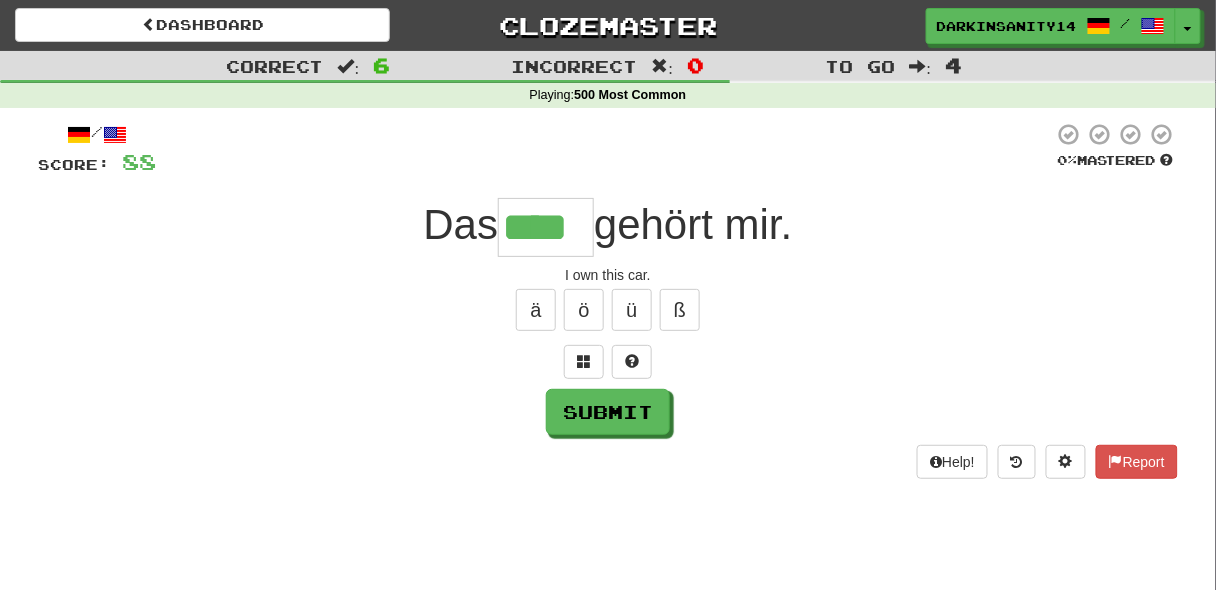 type on "****" 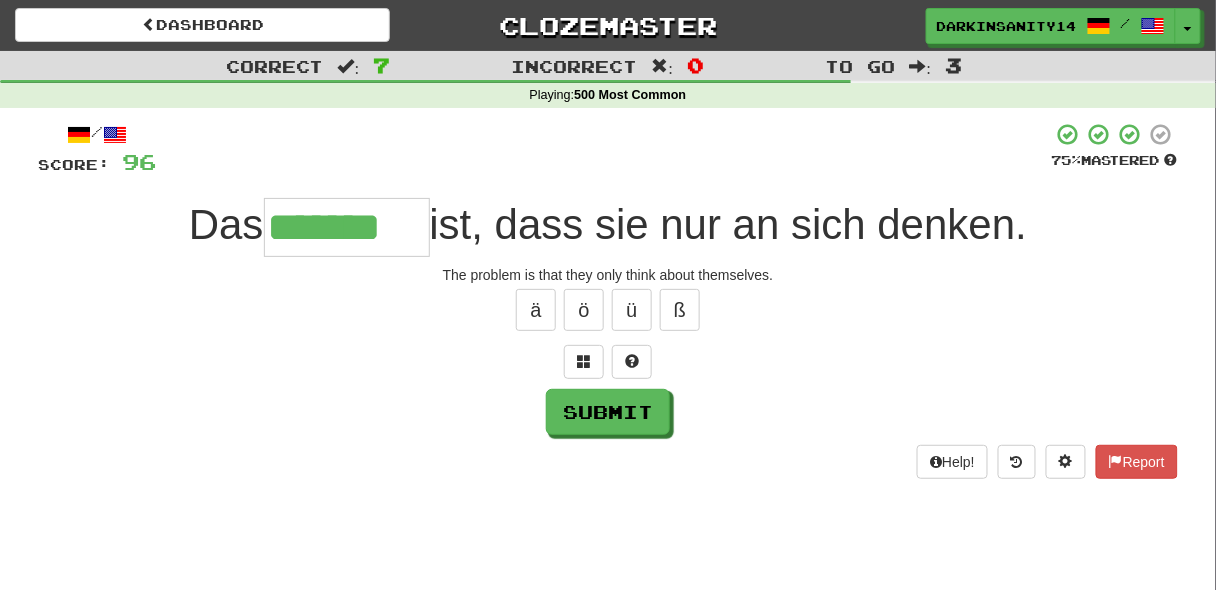 type on "*******" 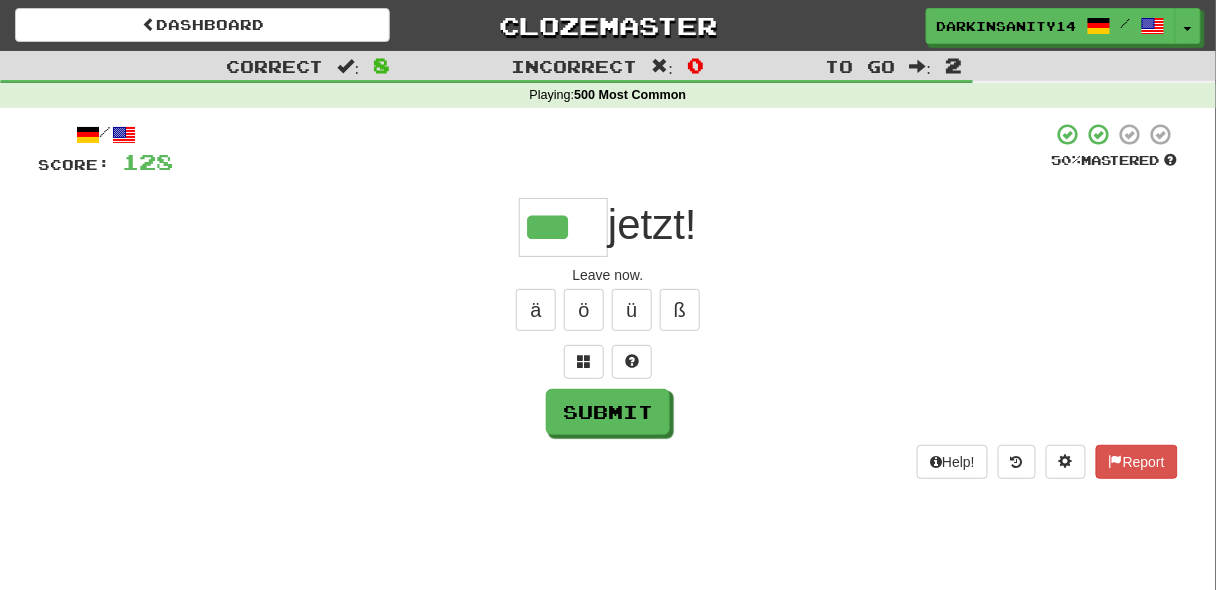 type on "***" 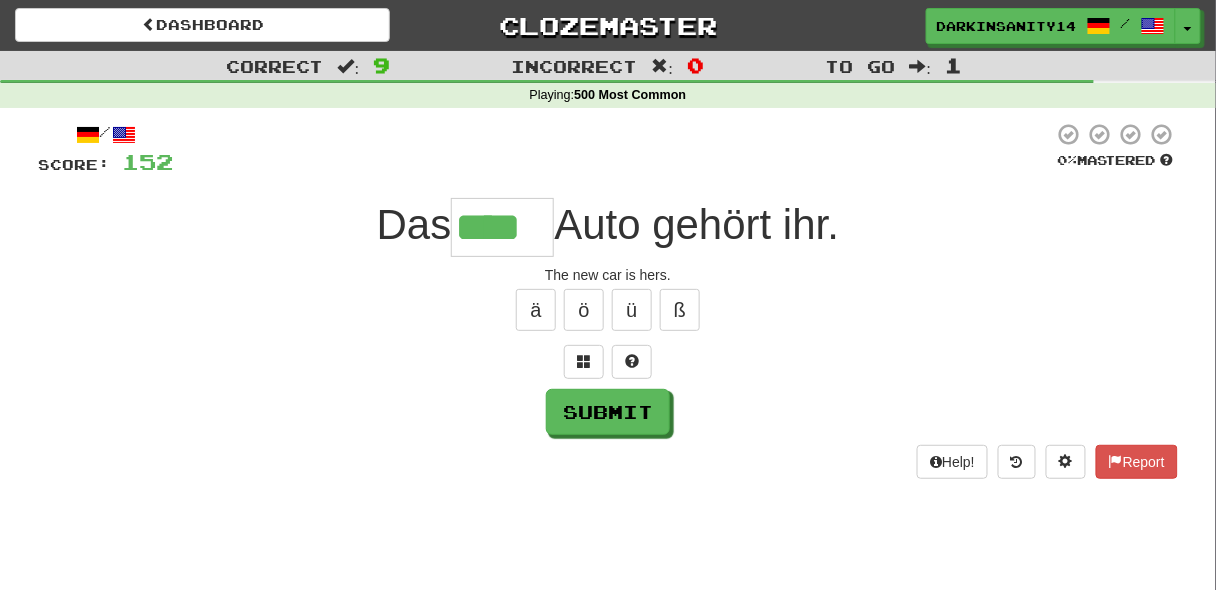 type on "****" 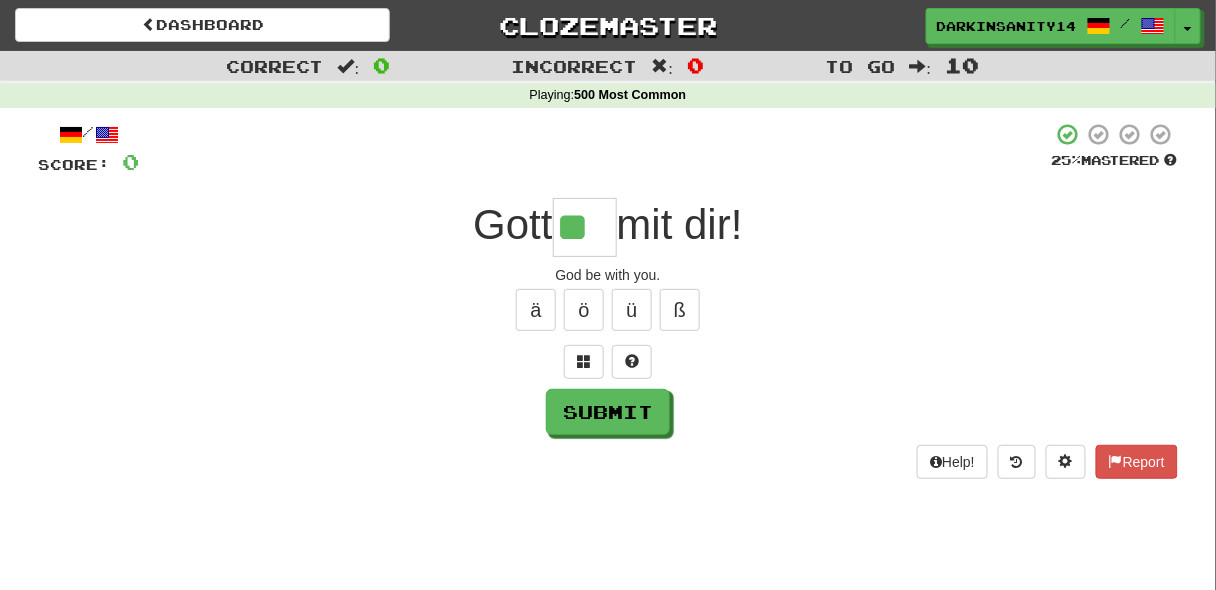 paste on "*" 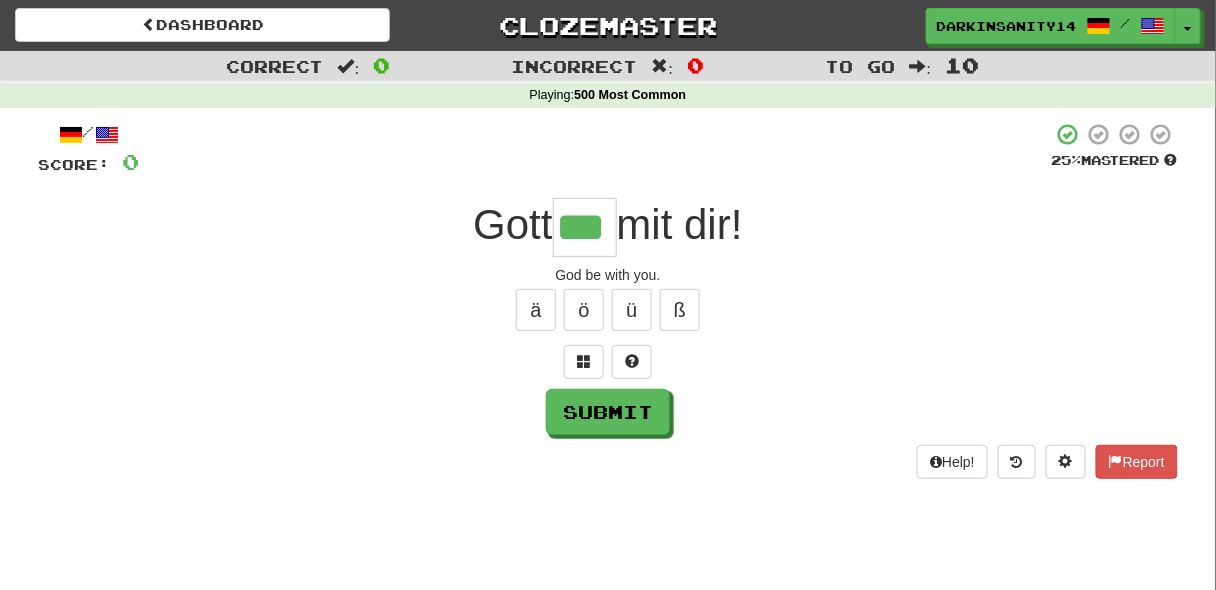 type on "***" 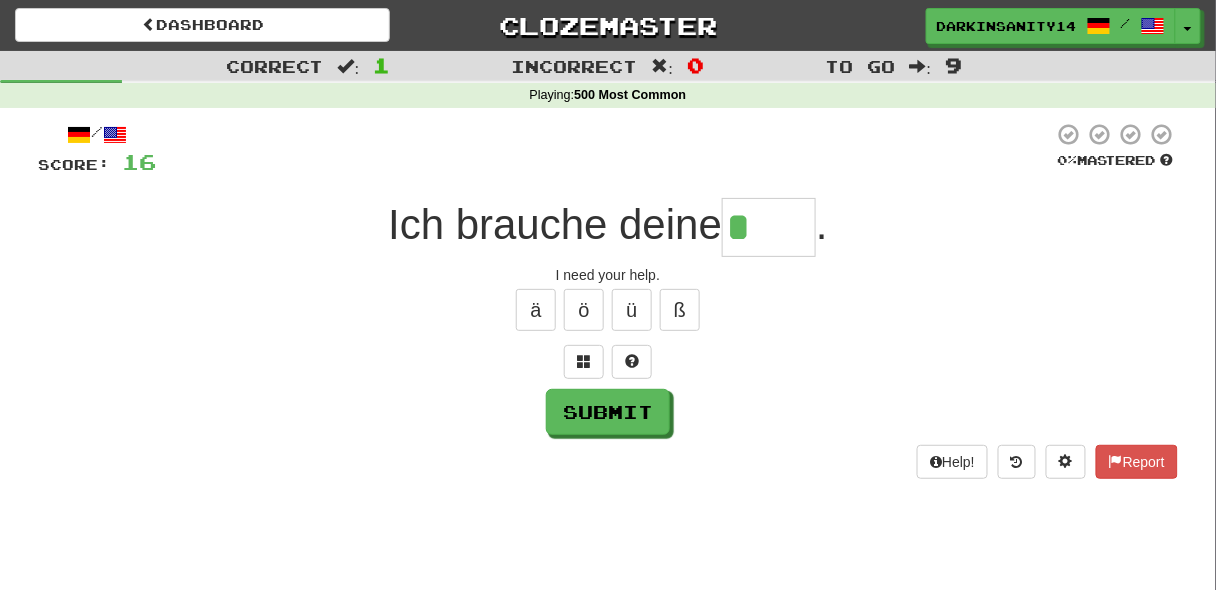 paste on "*" 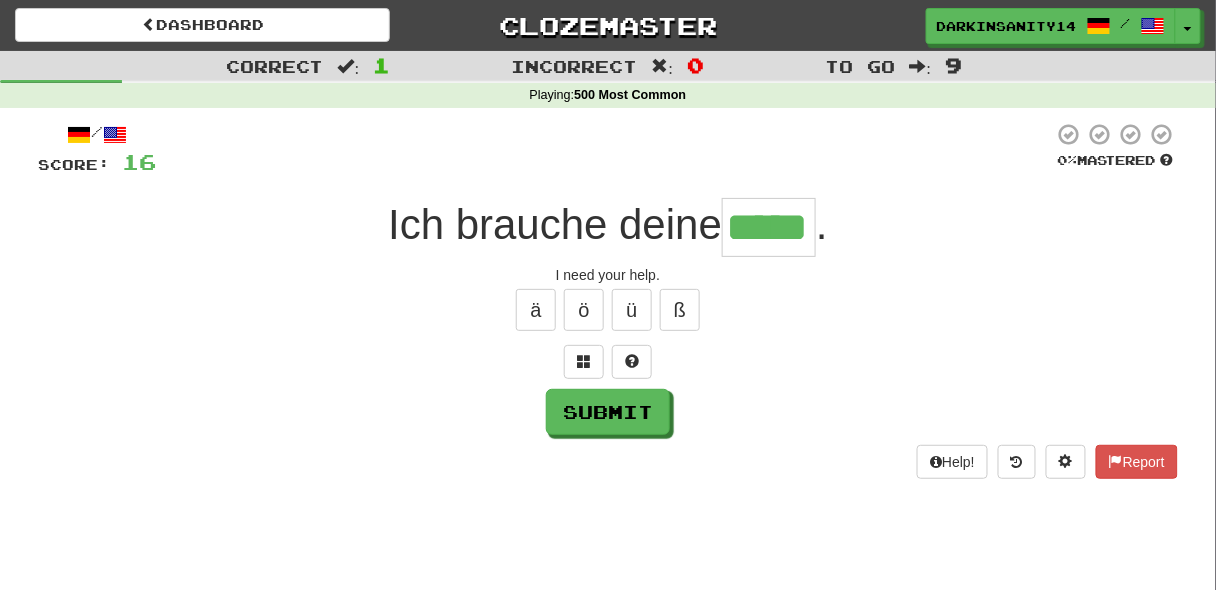 type on "*****" 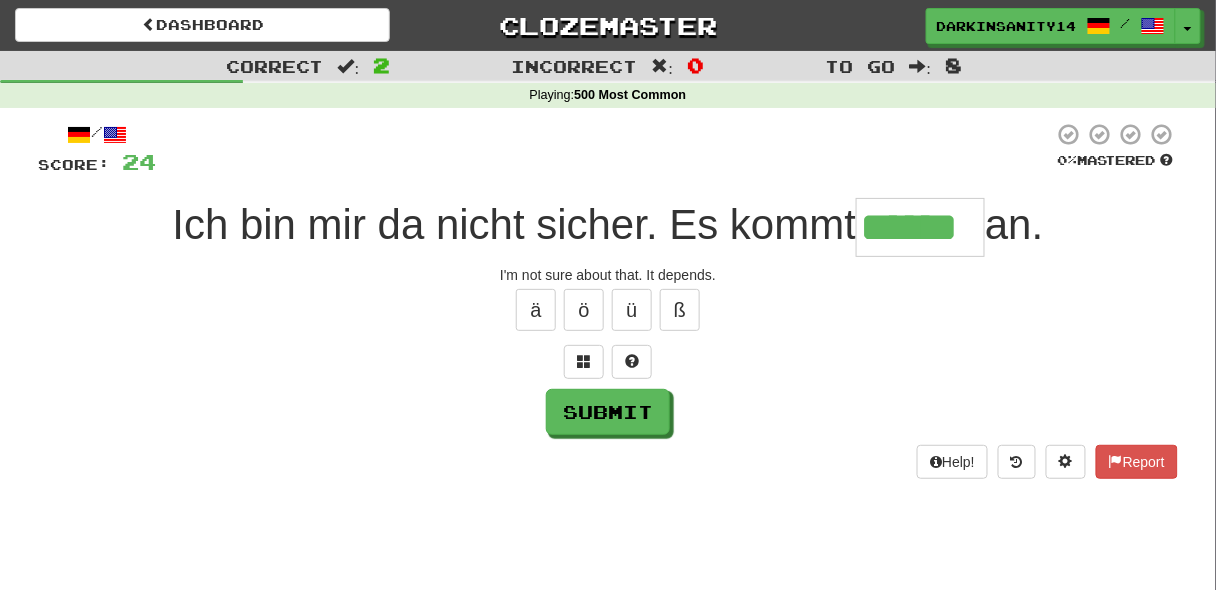 type on "******" 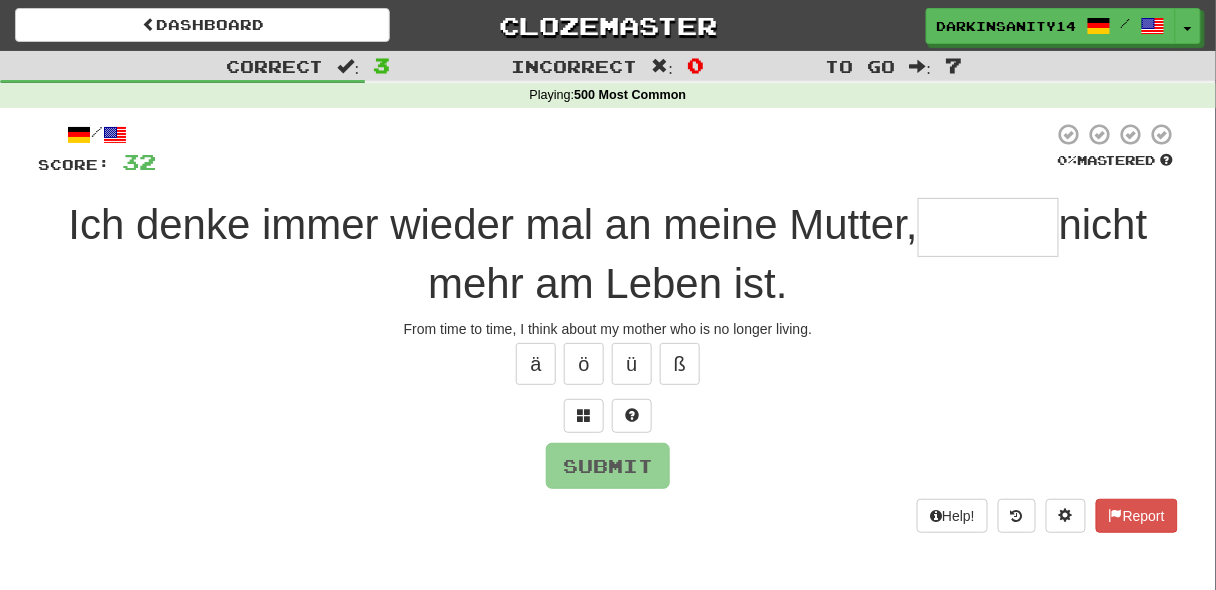 type on "*" 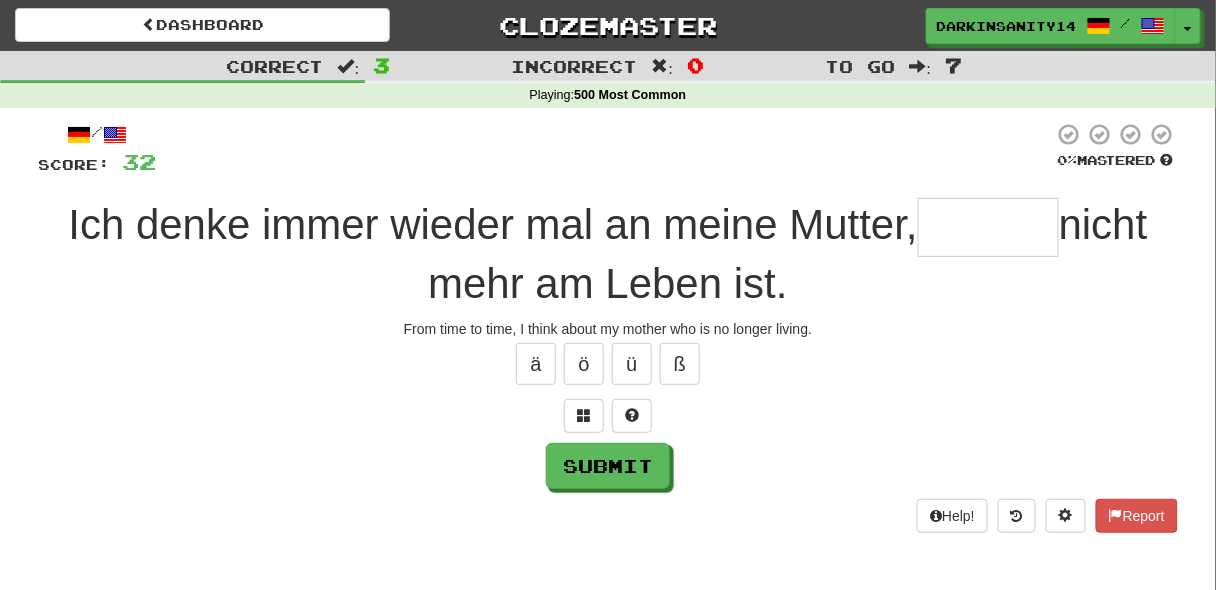type on "*" 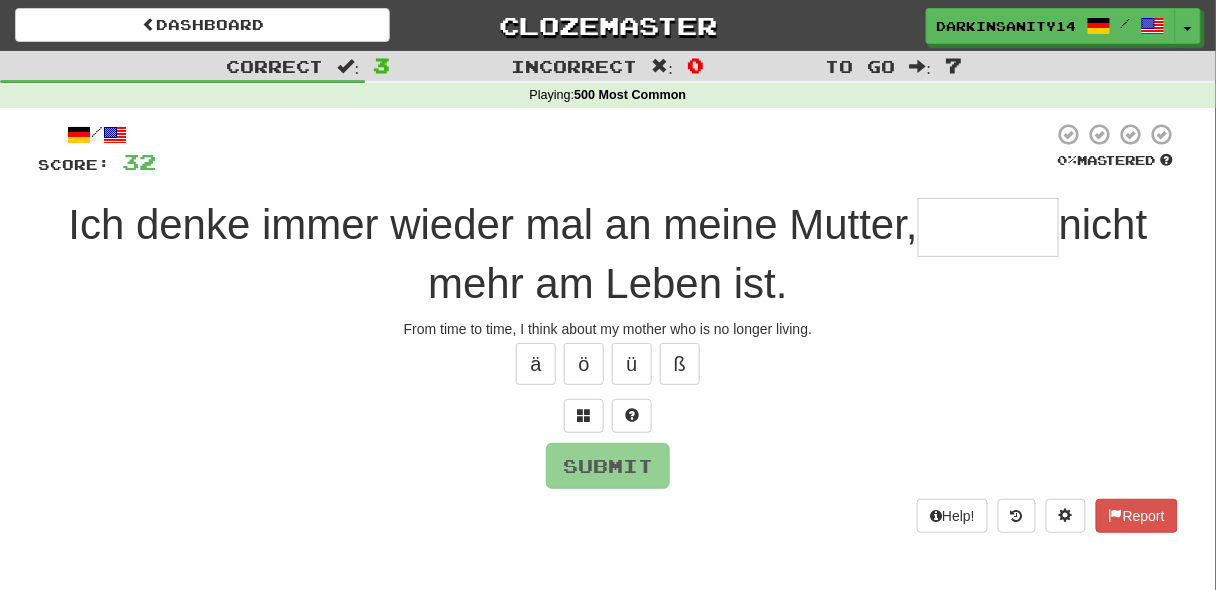type on "*" 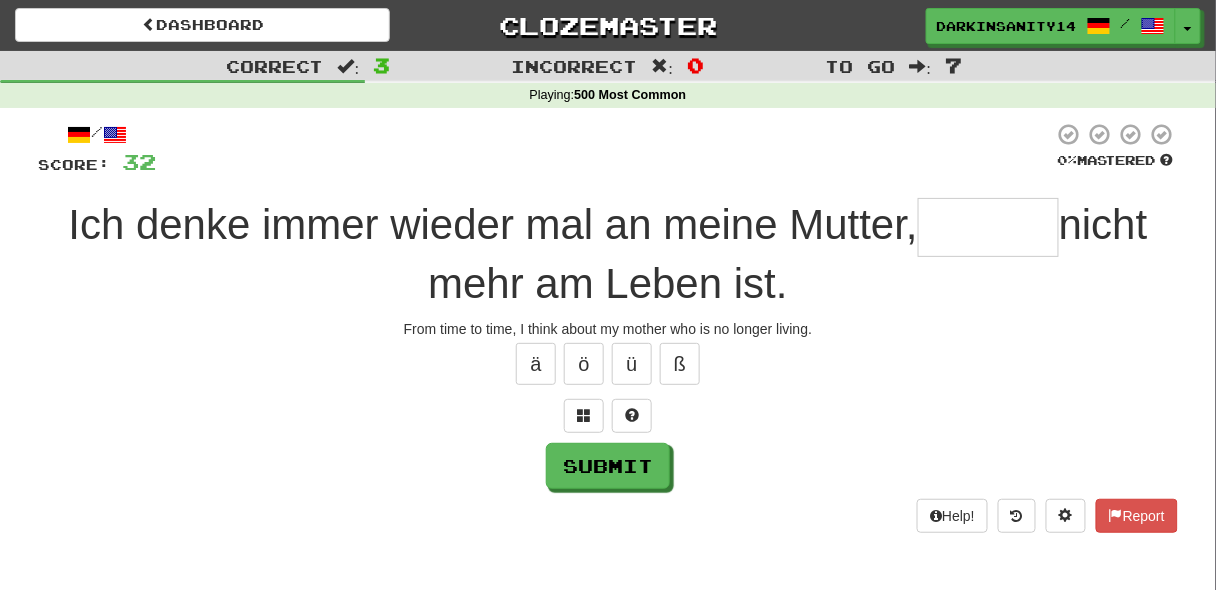 type on "*" 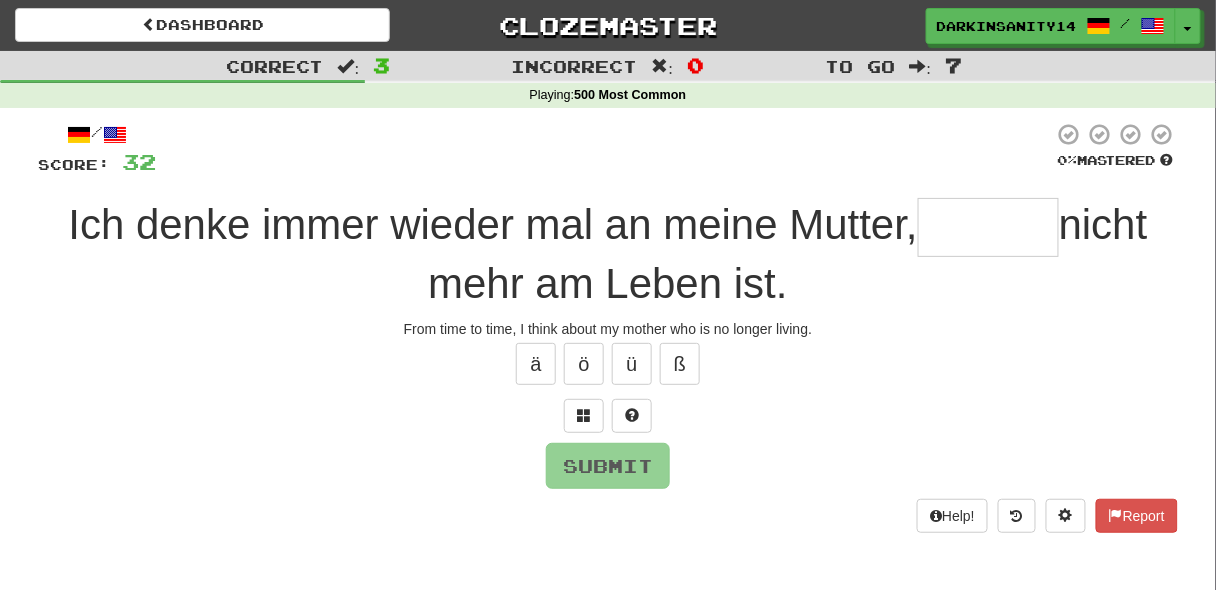type on "*" 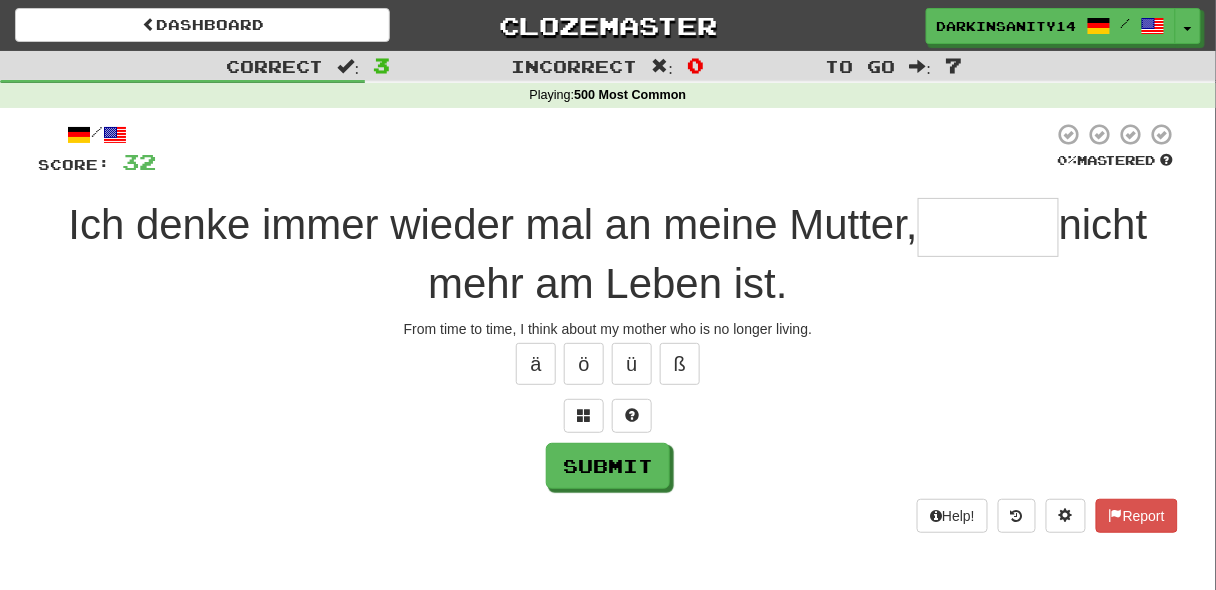 type on "*" 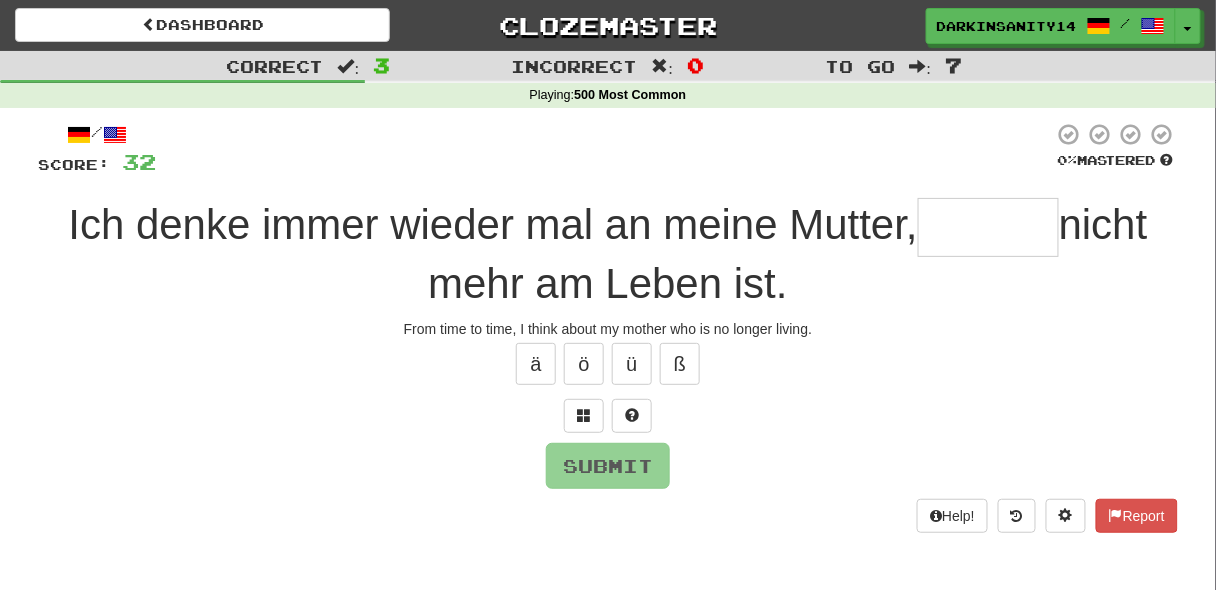 type on "*" 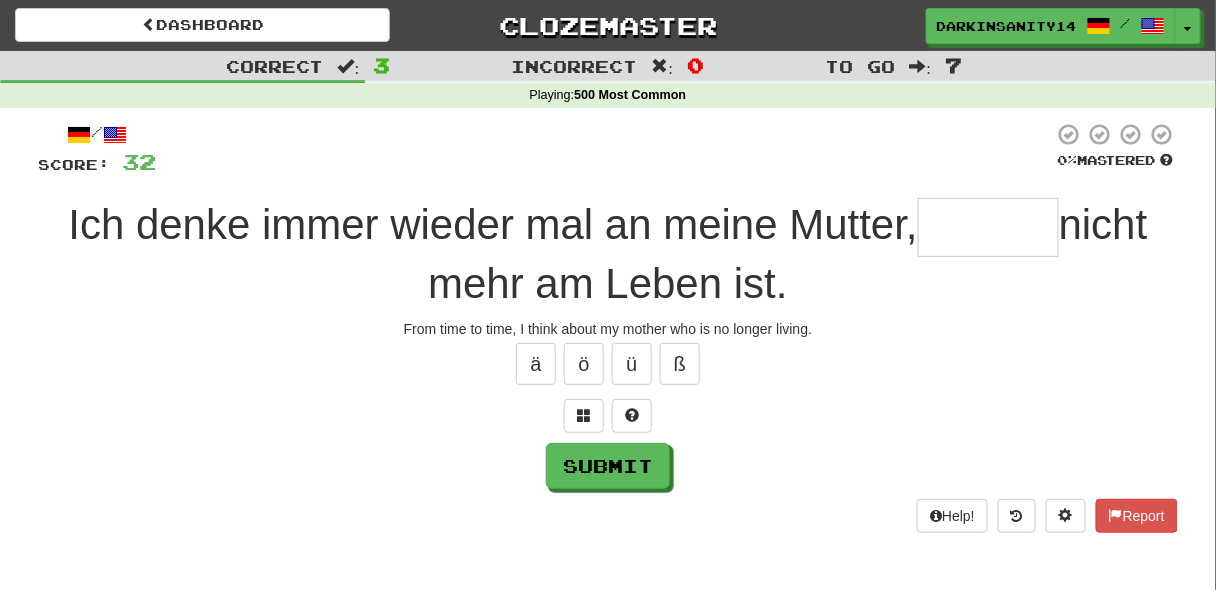 type on "*" 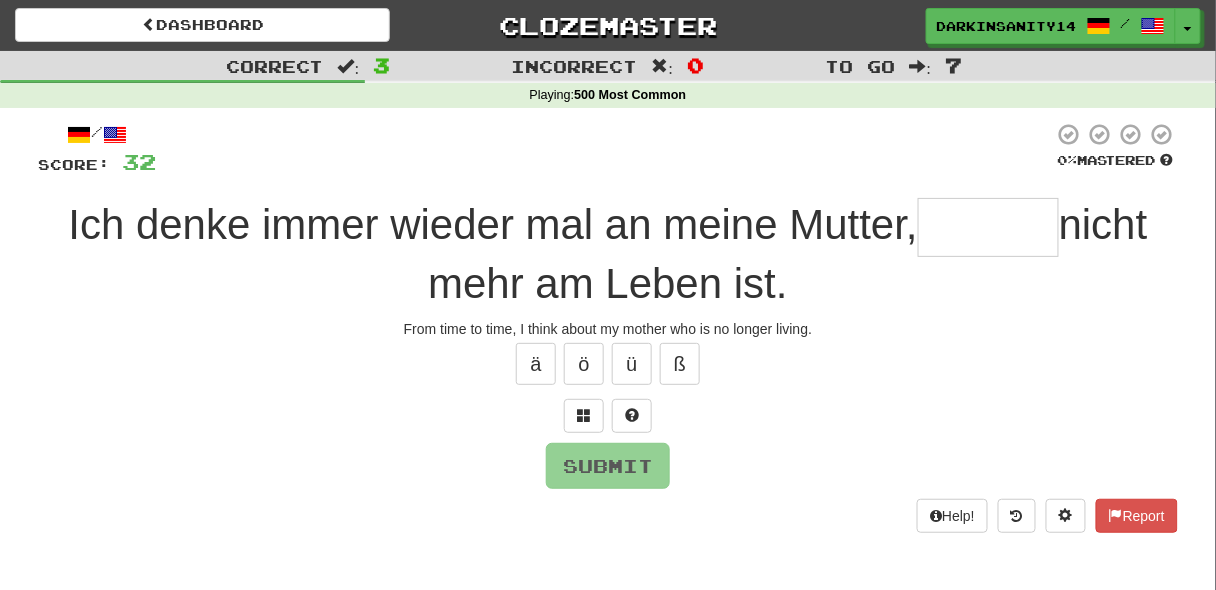 type on "*" 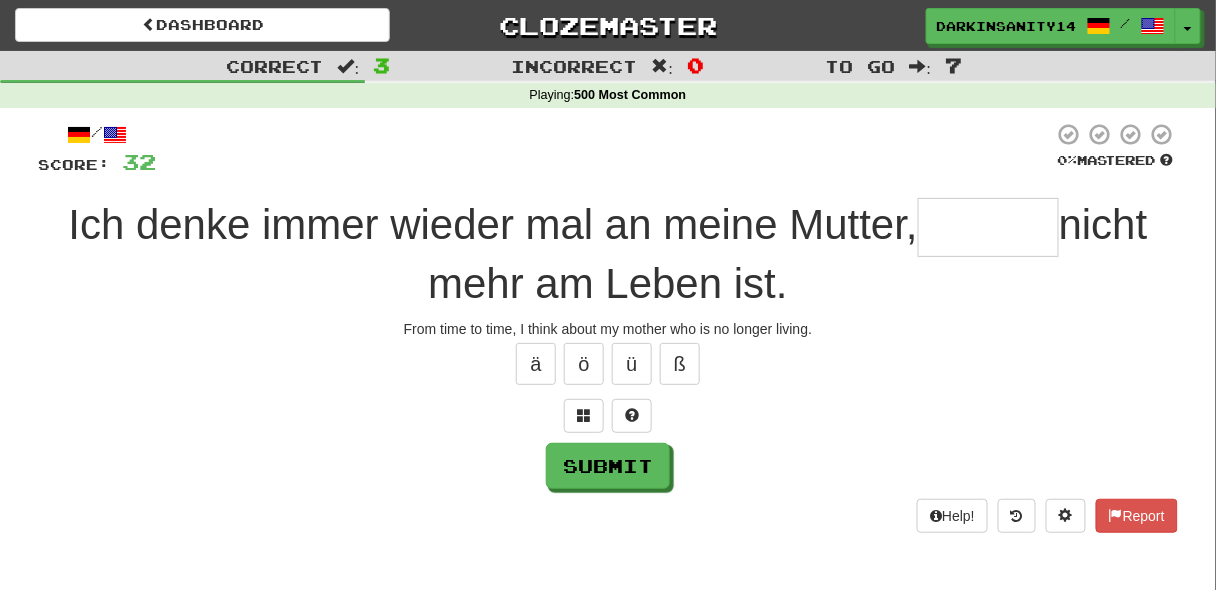 type on "*" 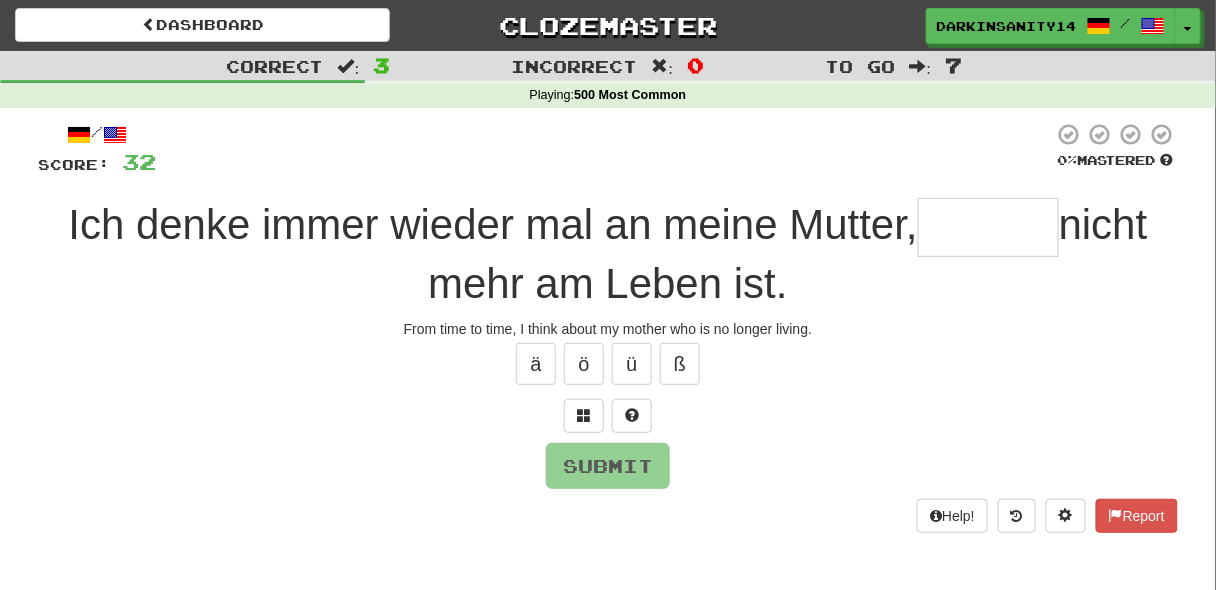 type on "*" 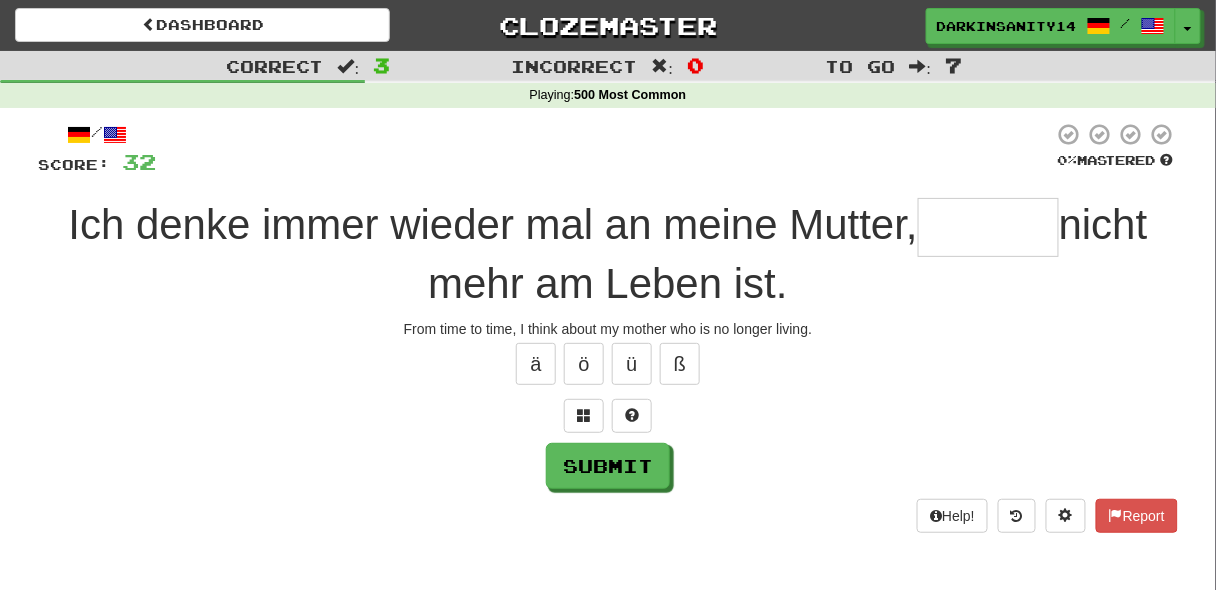 type on "*" 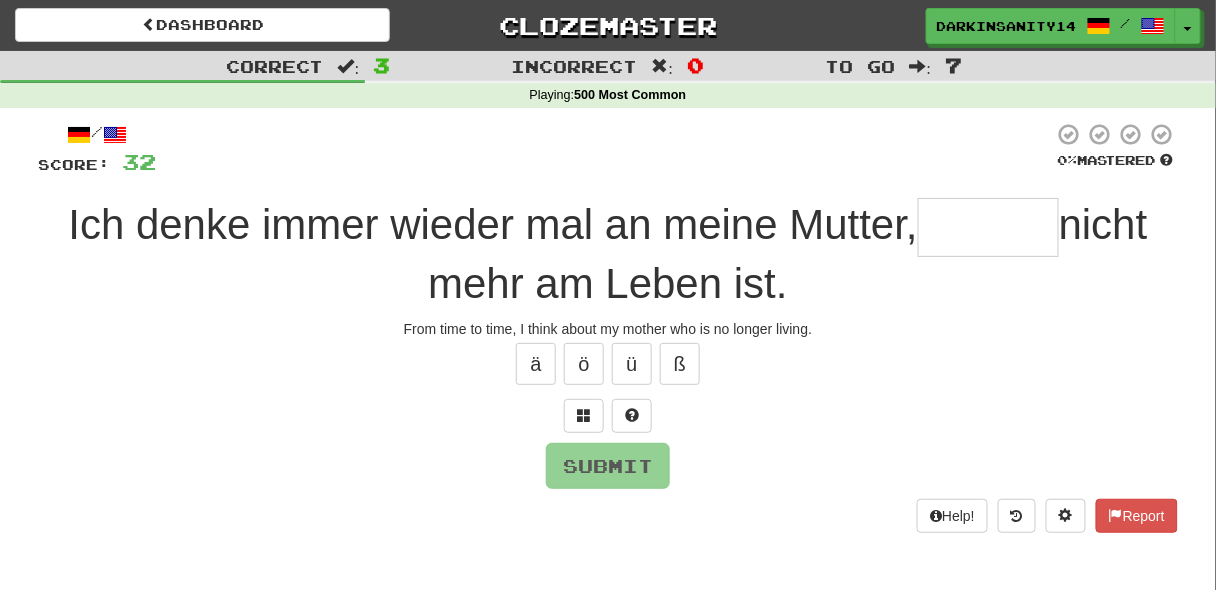 type on "*" 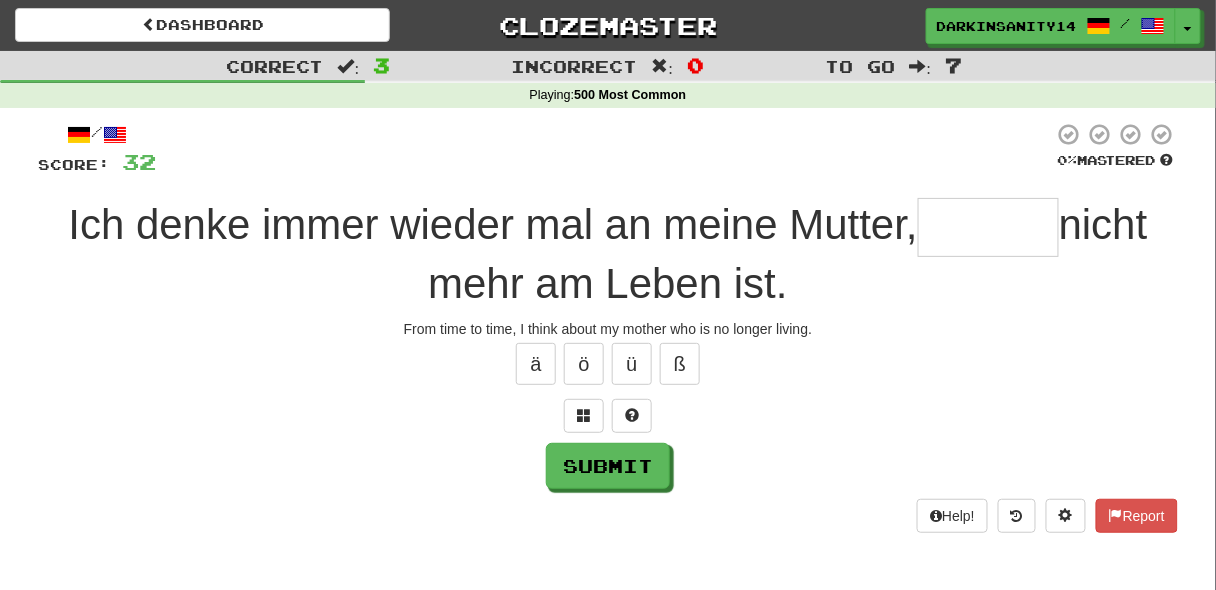 type on "*" 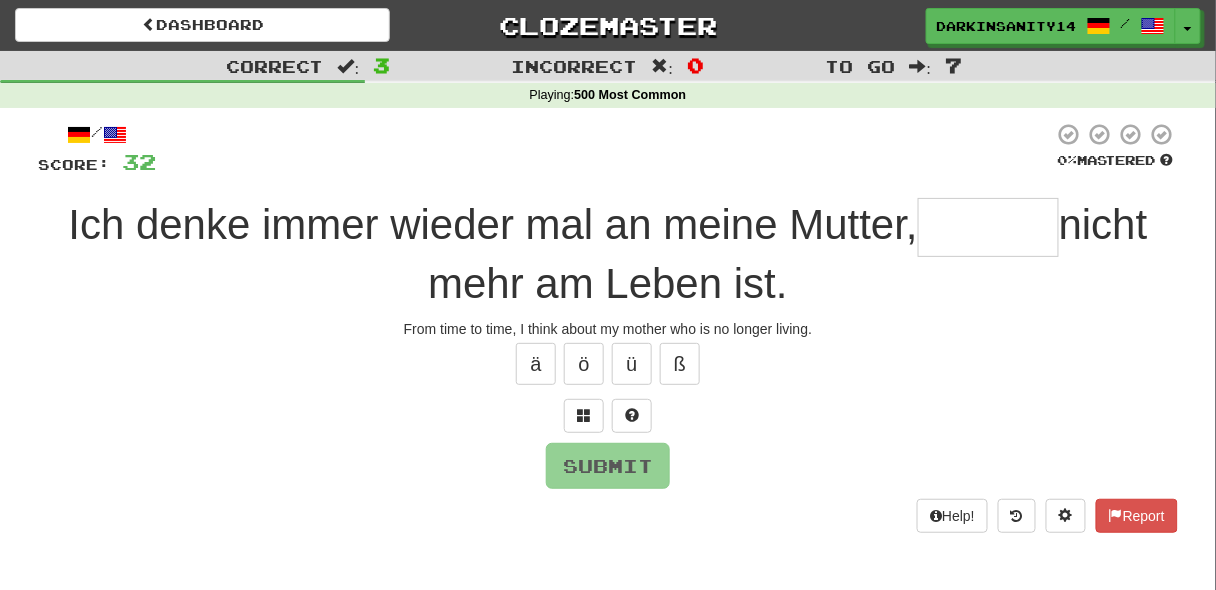 type on "*" 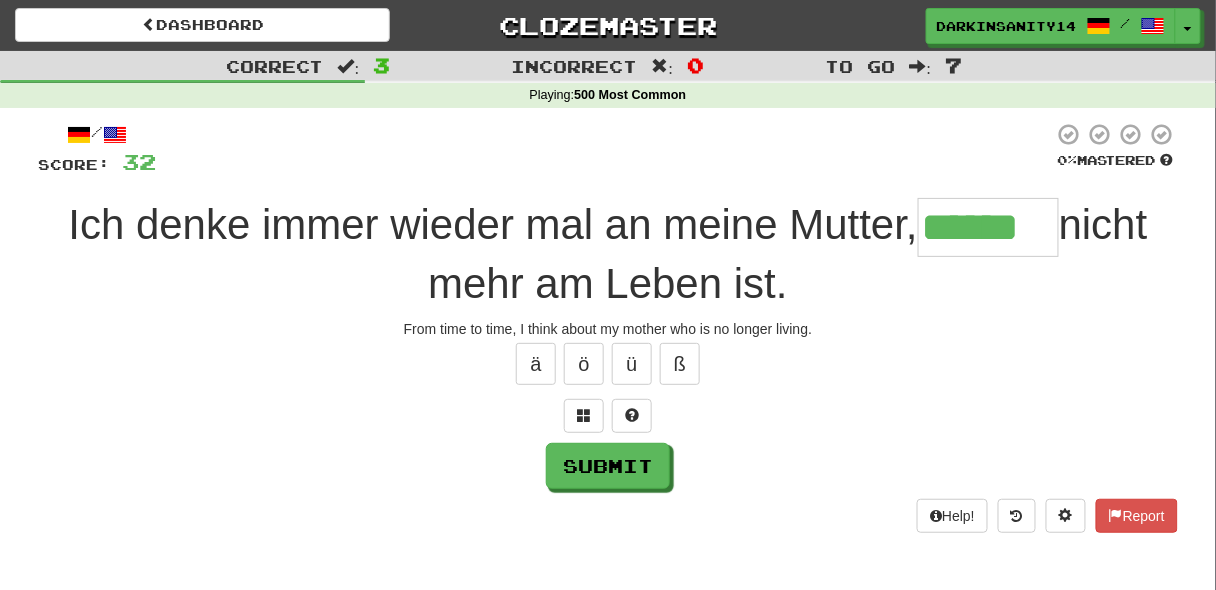 type on "******" 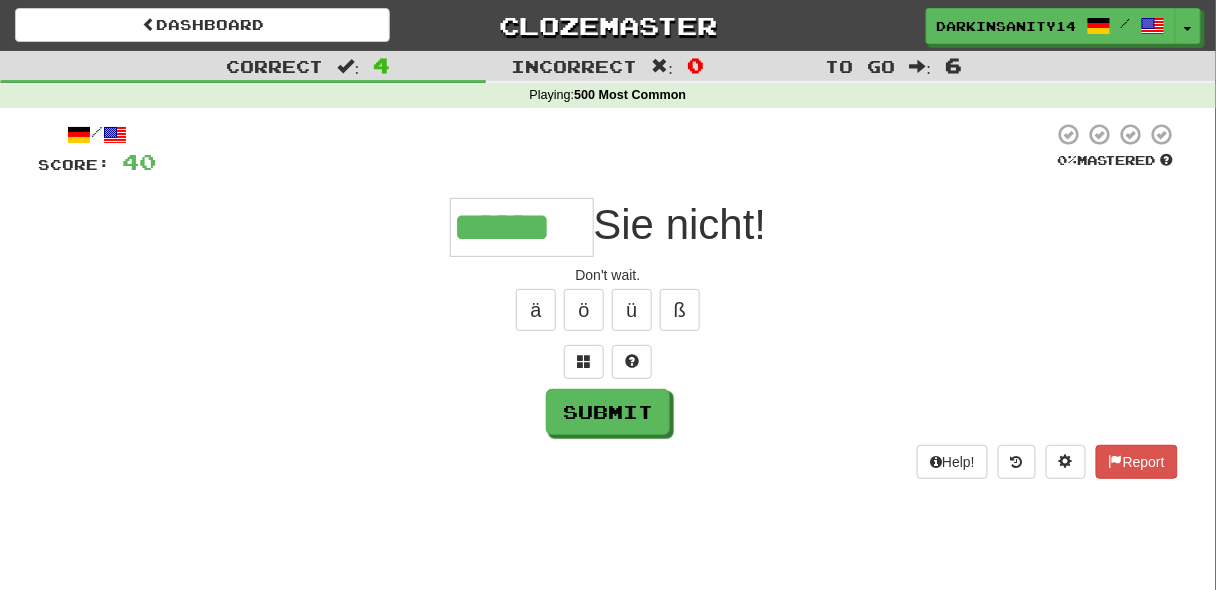 type on "******" 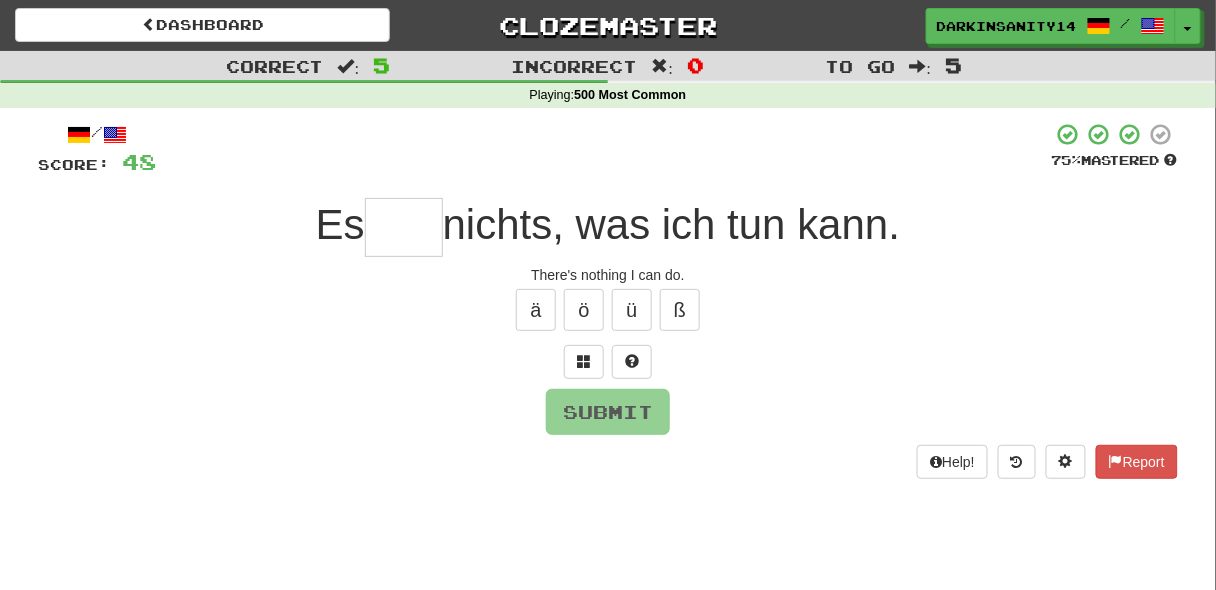 type on "*" 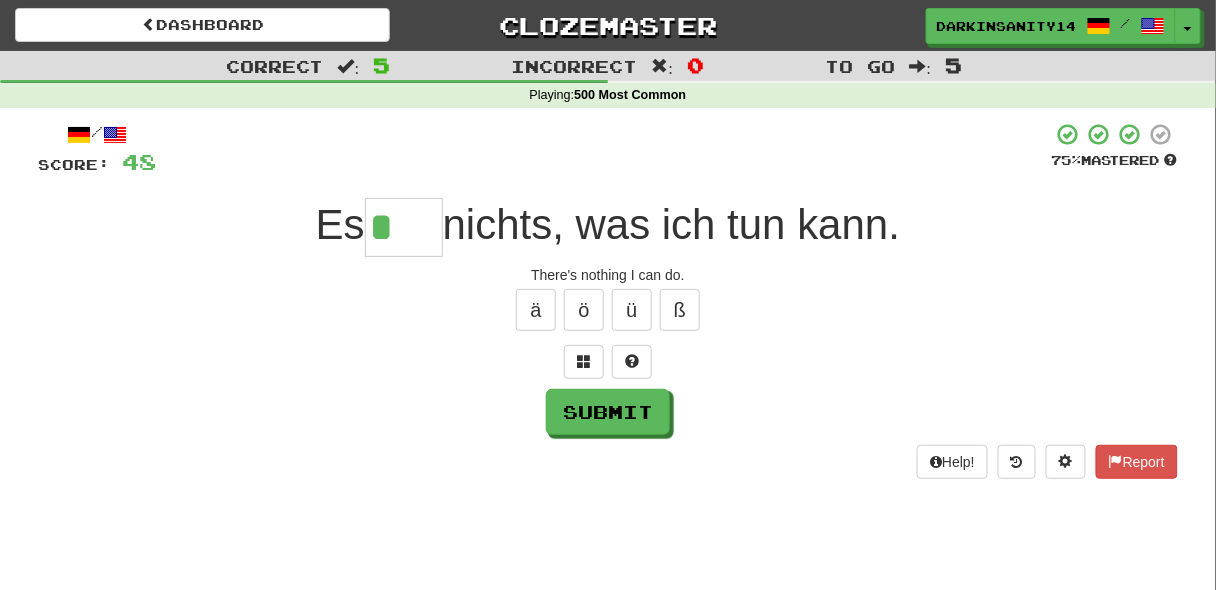 paste on "*" 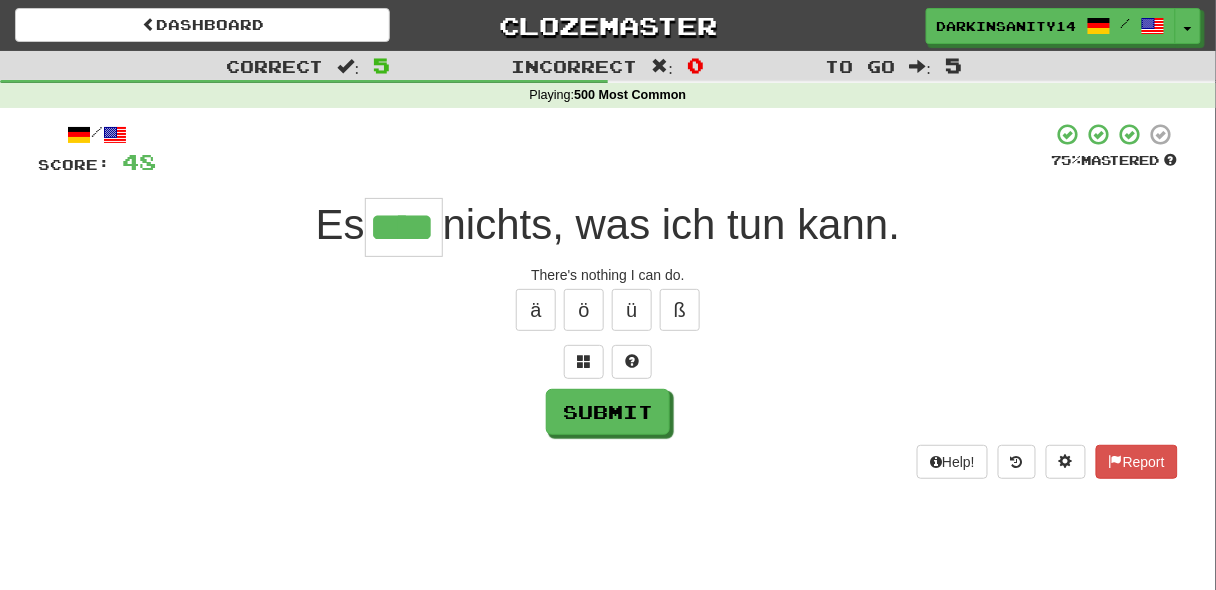 type on "****" 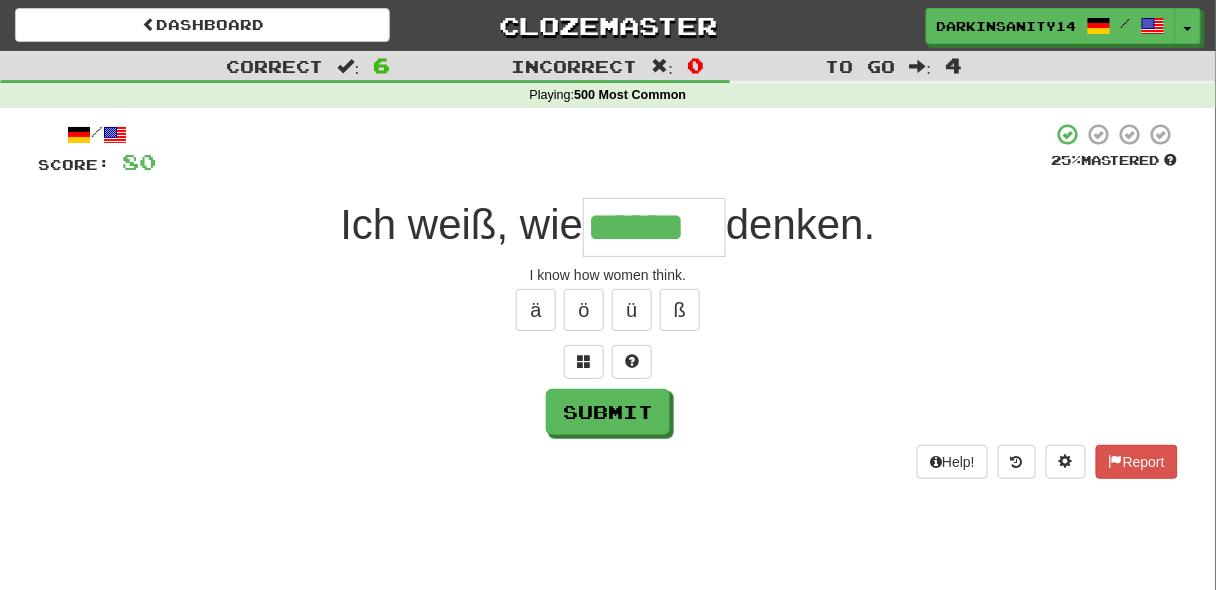 type on "******" 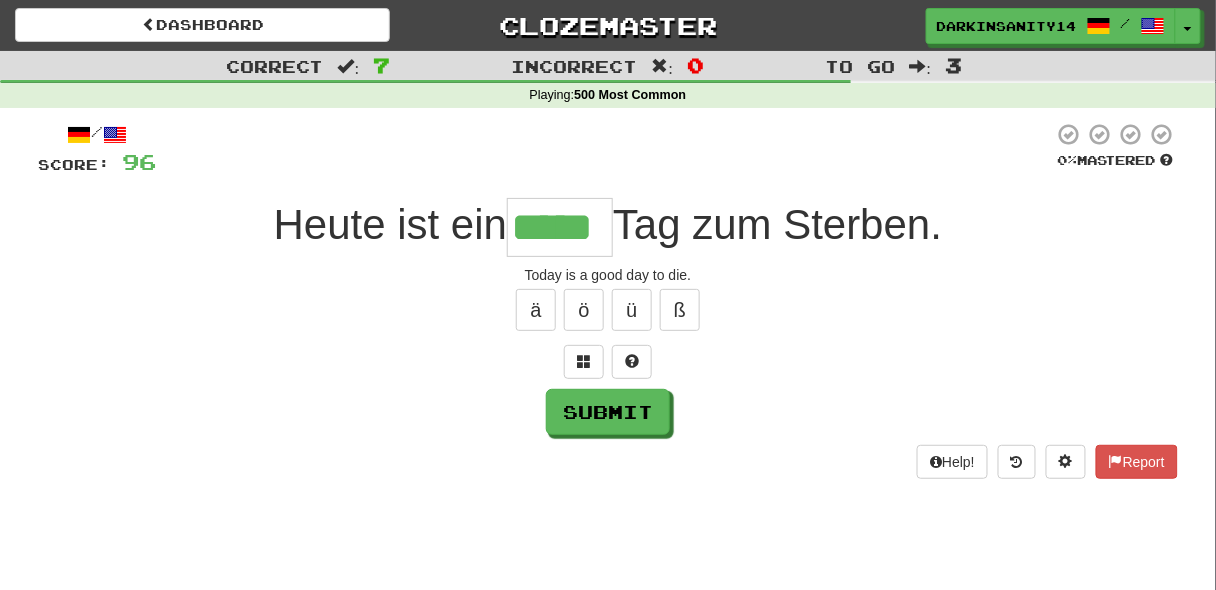 type on "*****" 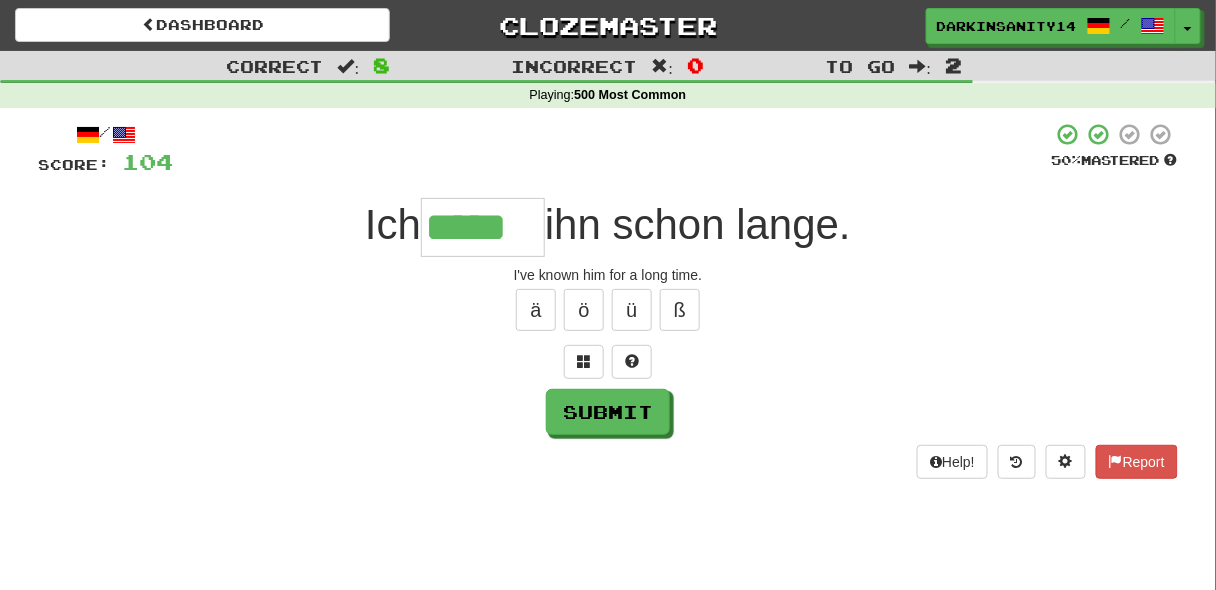 type on "*****" 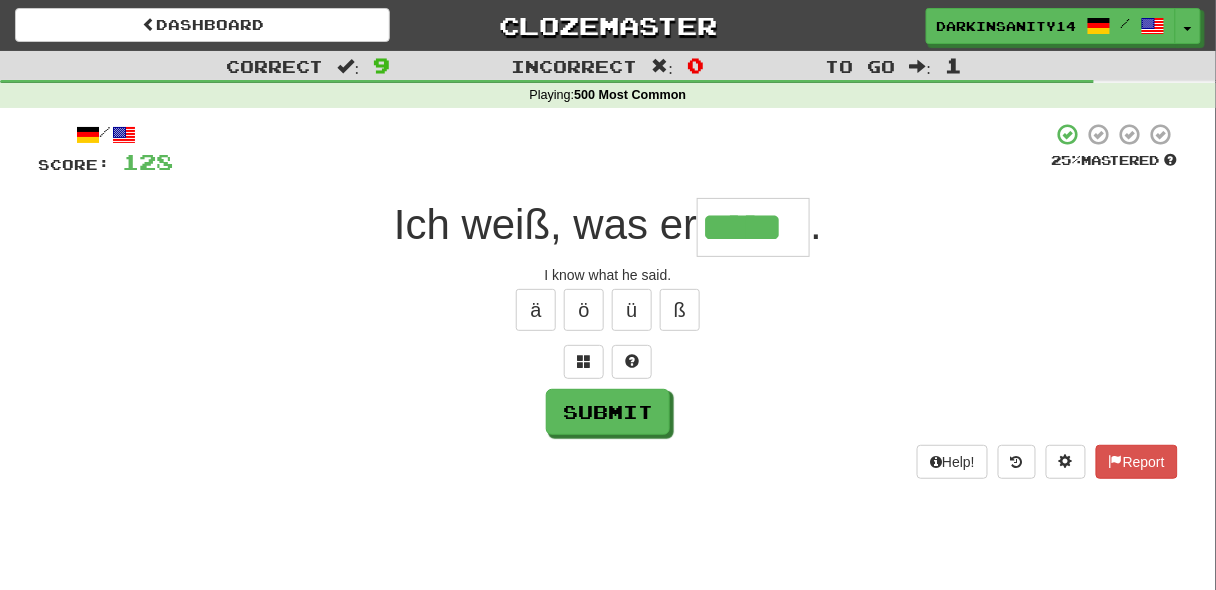 type on "*****" 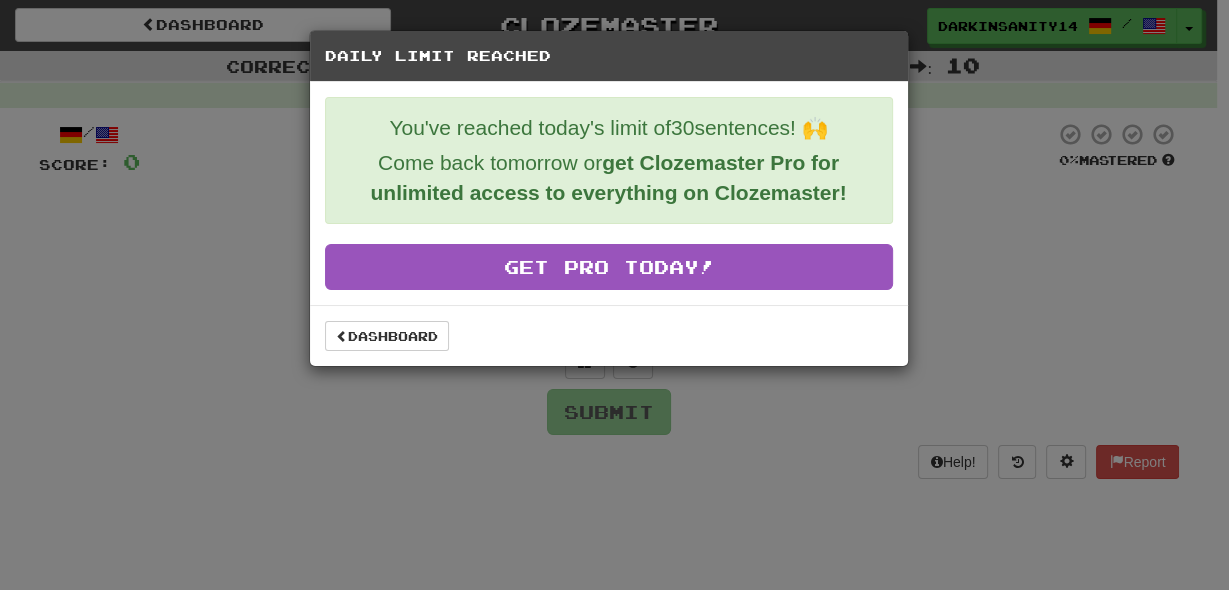 click on "Dashboard" at bounding box center (609, 335) 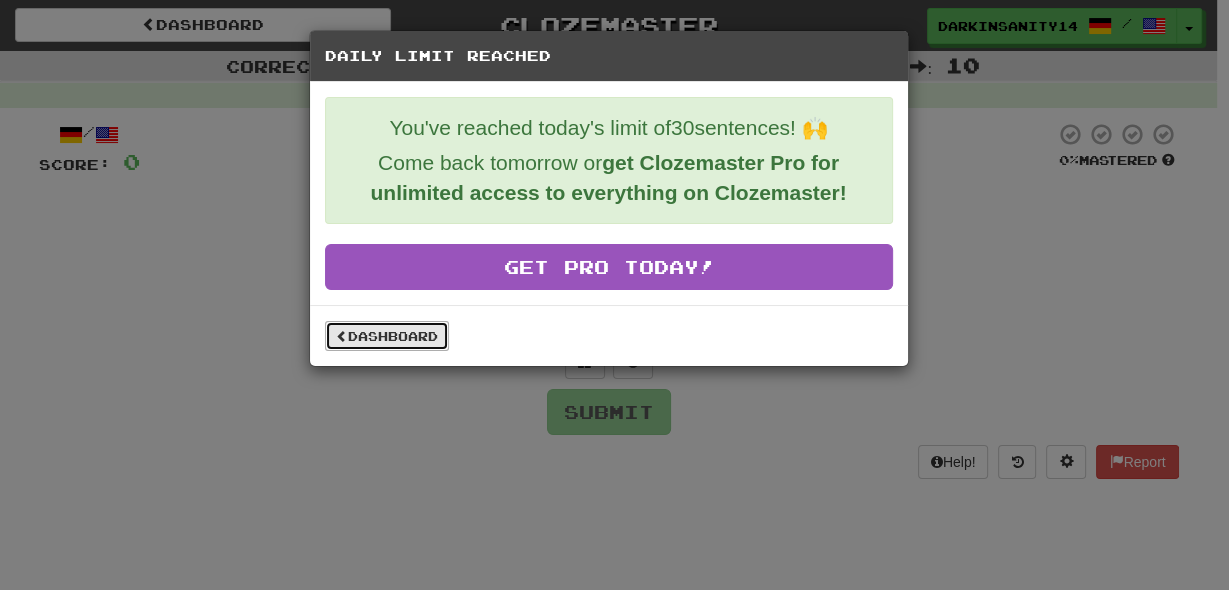 click on "Dashboard" at bounding box center (387, 336) 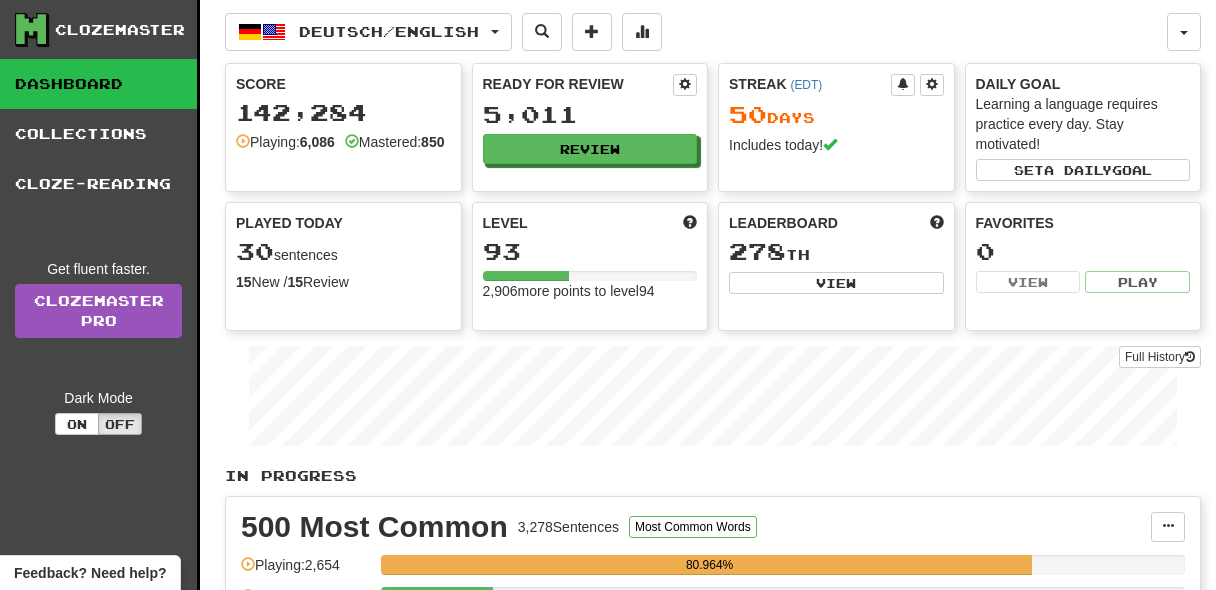 scroll, scrollTop: 0, scrollLeft: 0, axis: both 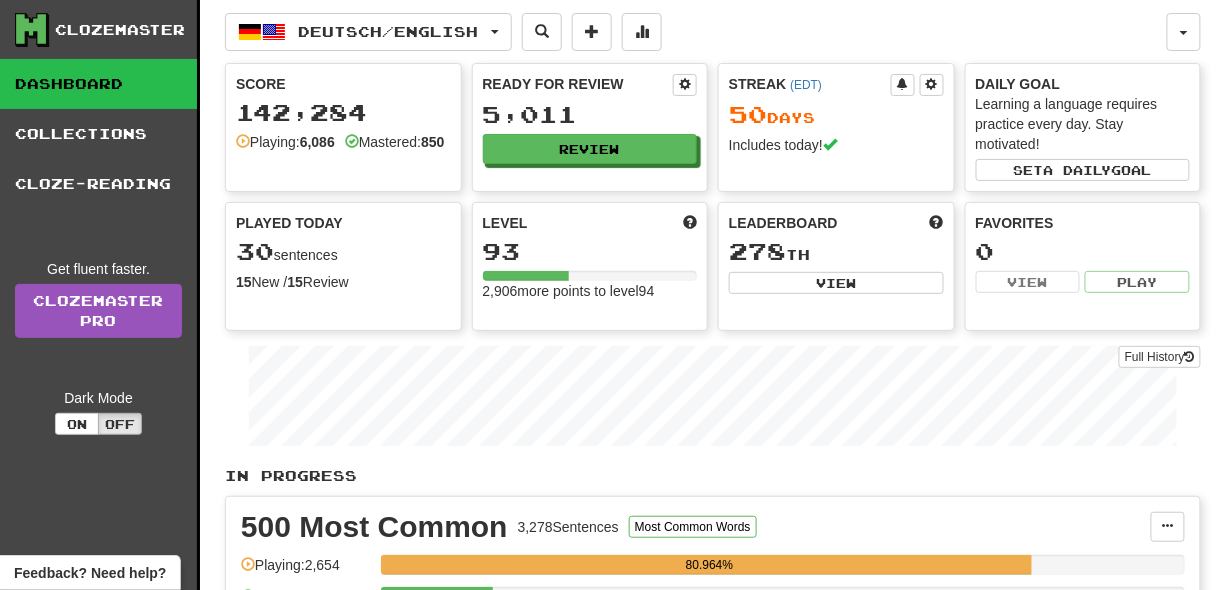 click on "Deutsch  /  English Deutsch  /  English Streak:  50   Review:  5,011 Points today:  480 Esperanto  /  English Streak:  218   Review:  20 Points today:  0 Esperanto  /  Deutsch Streak:  0   Review:  20 Points today:  0 Français  /  Deutsch Streak:  0   Review:  20 Points today:  0 Français  /  English Streak:  0   Review:  20 Points today:  0 La .lojban.  /  English Streak:  0   Review:  0 Points today:  0  Language Pairing Username: [USERNAME] Edit  Account  Notifications  Activity Feed  Profile  Leaderboard  Forum  Logout Score 142,284  Playing:  6,086  Mastered:  850 Ready for Review 5,011   Review Streak   ( [TIMEZONE] ) 50  Day s Includes today!  Daily Goal Learning a language requires practice every day. Stay motivated! Set  a daily  goal Played Today 30  sentences 15  New /  15  Review Full History  Level 93 2,906  more points to level  94 Leaderboard 278 th View Favorites 0 View Play Full History  In Progress 500 Most Common 3,278  Sentences Most Common Words Manage Sentences Unpin from Dashboard 2,654" 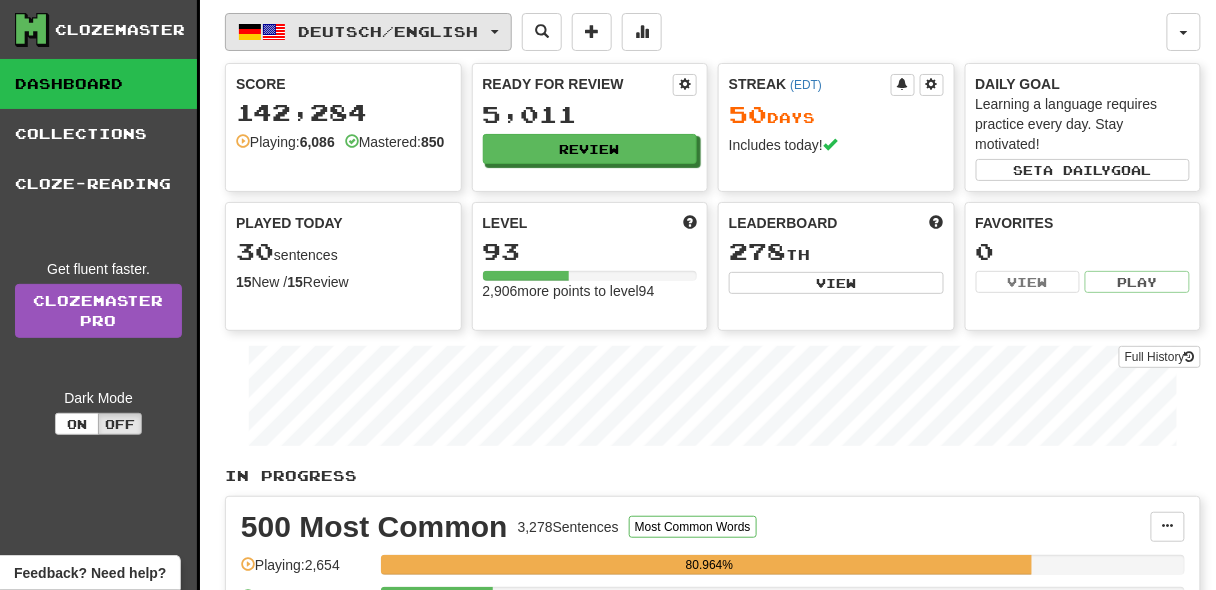 click on "Deutsch  /  English" 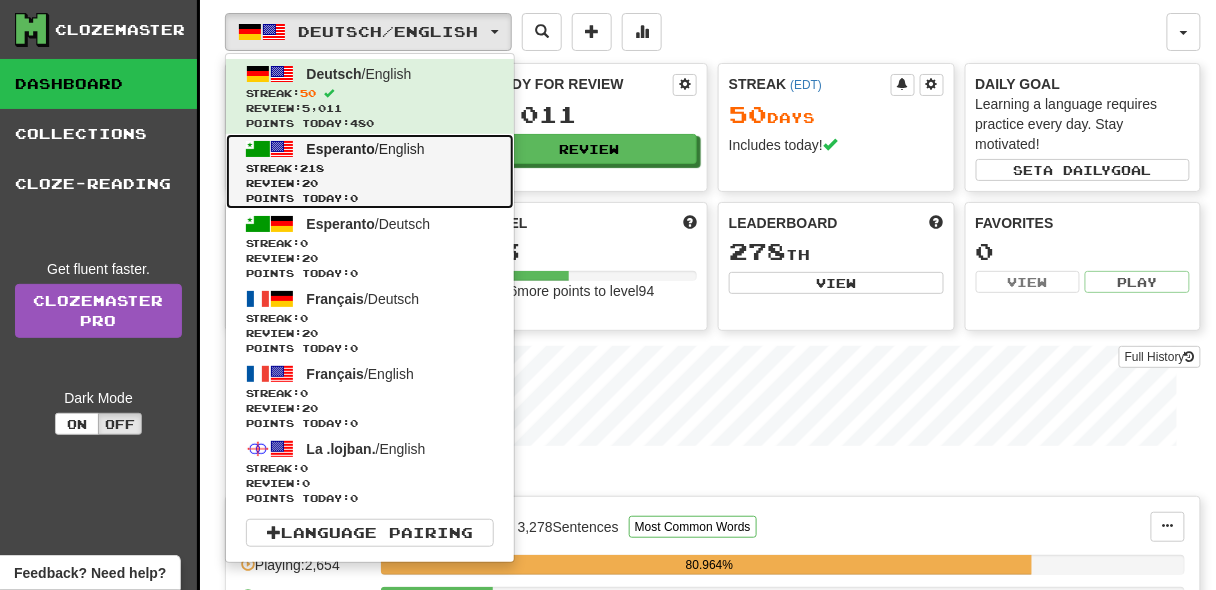 click on "Streak:  218" 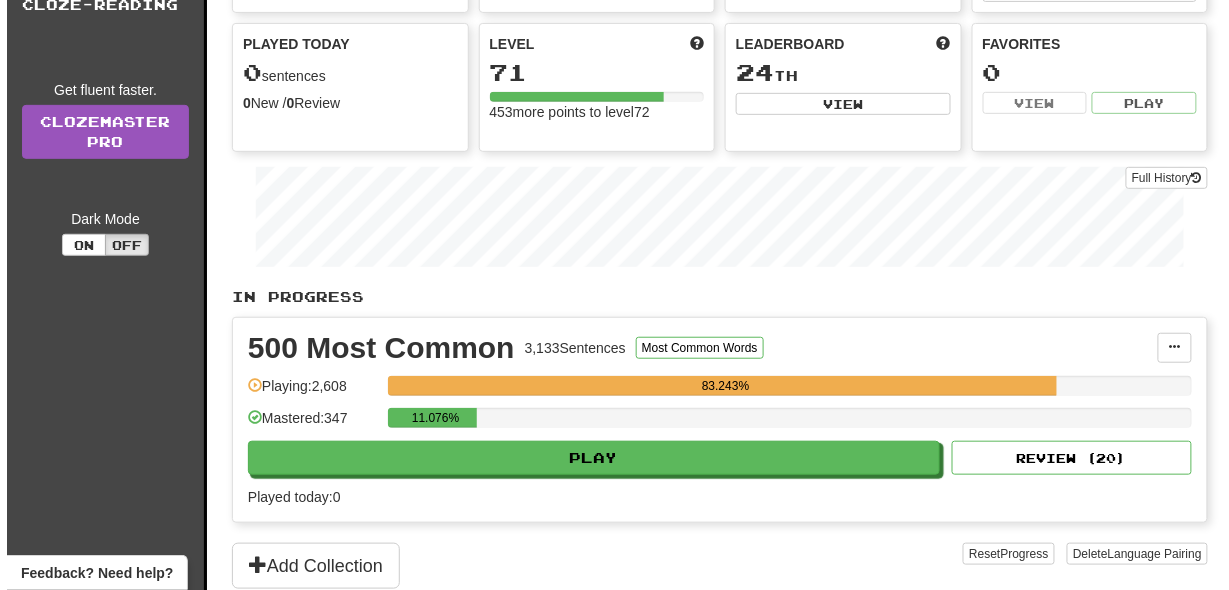 scroll, scrollTop: 187, scrollLeft: 0, axis: vertical 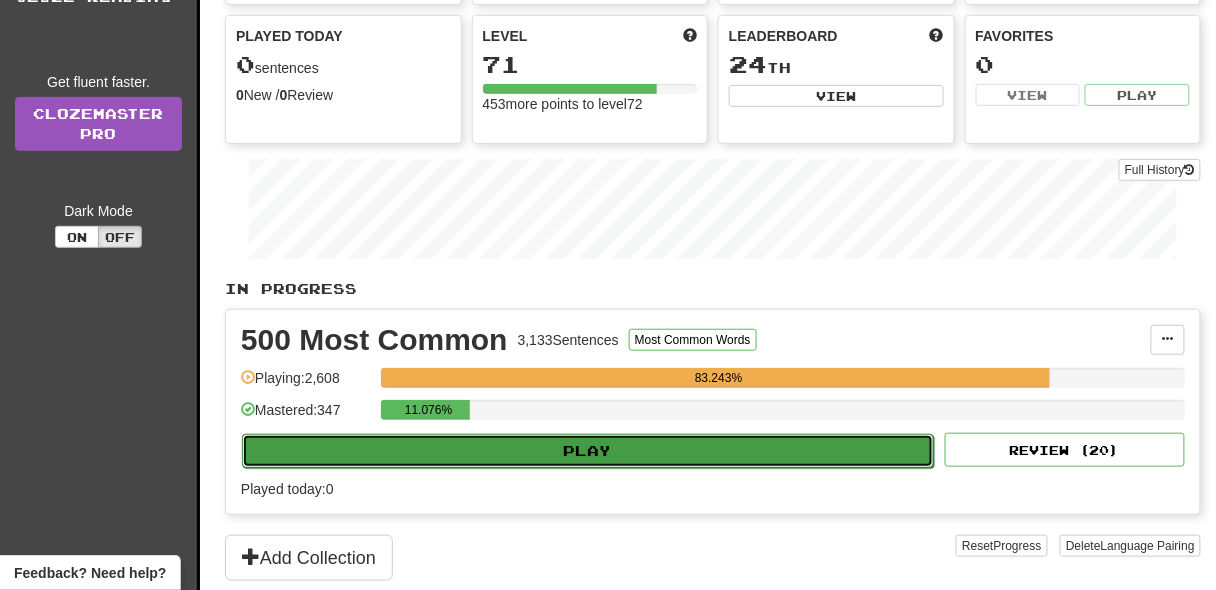 click on "Play" 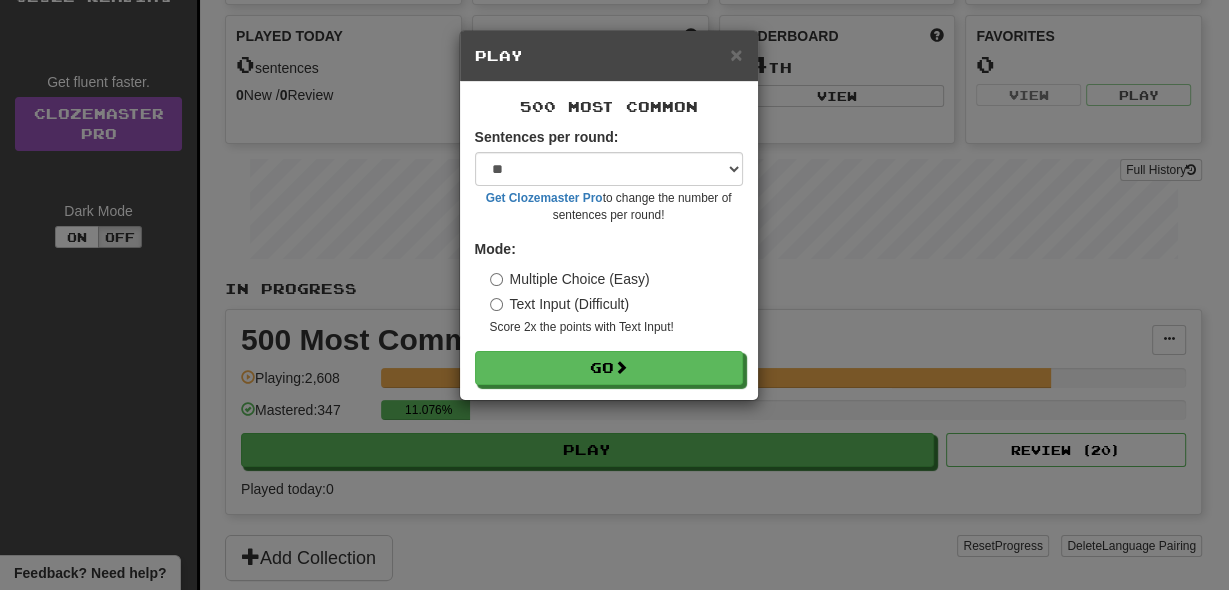 click on "Multiple Choice (Easy)" at bounding box center (570, 279) 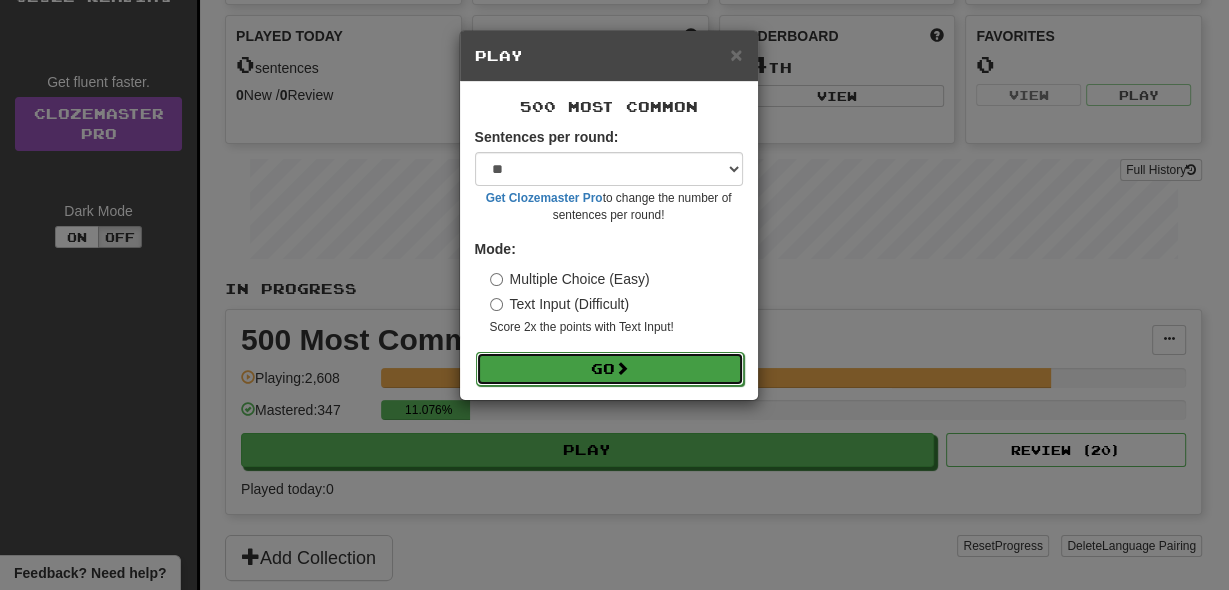 click on "Go" at bounding box center (610, 369) 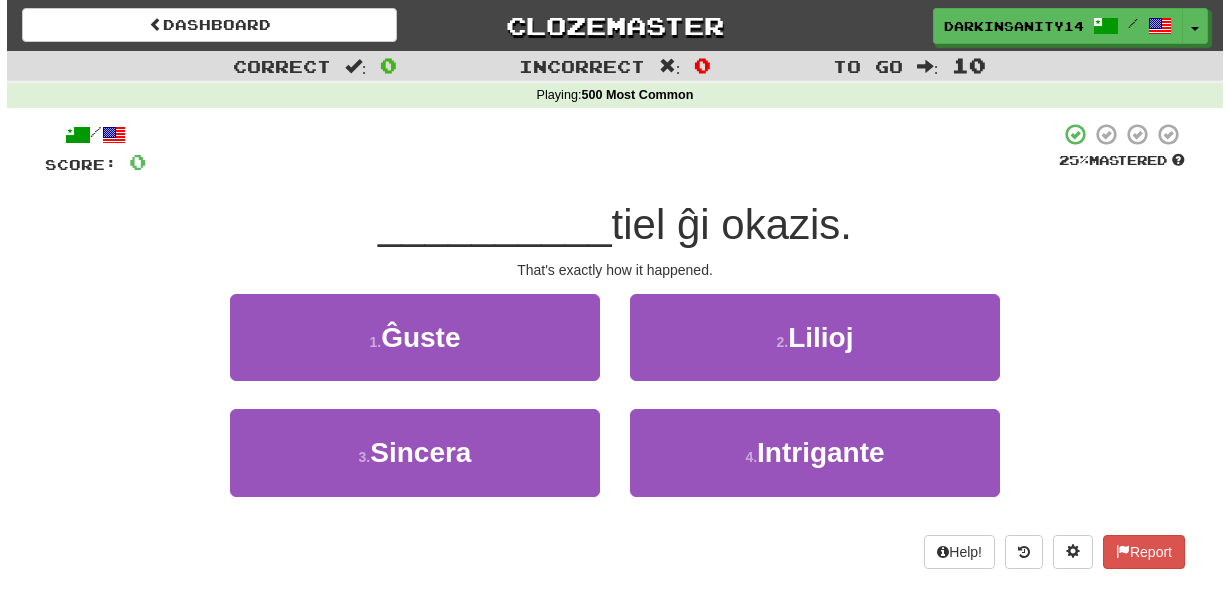 scroll, scrollTop: 0, scrollLeft: 0, axis: both 